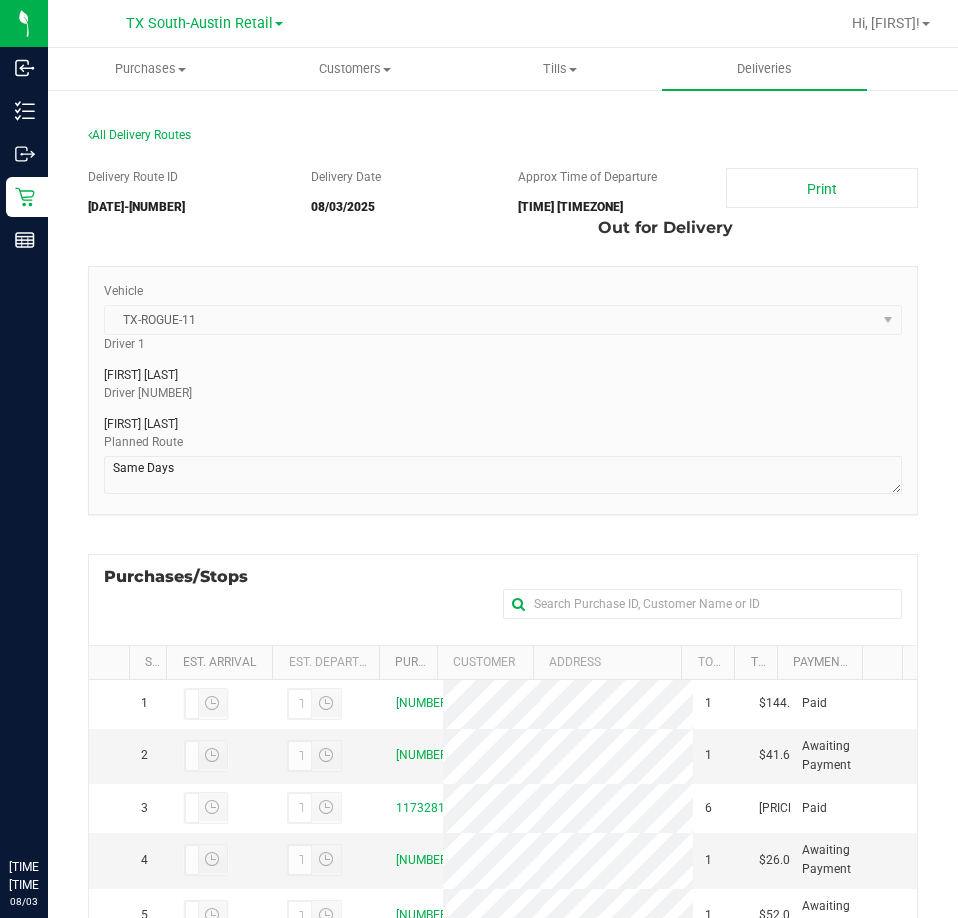scroll, scrollTop: 0, scrollLeft: 0, axis: both 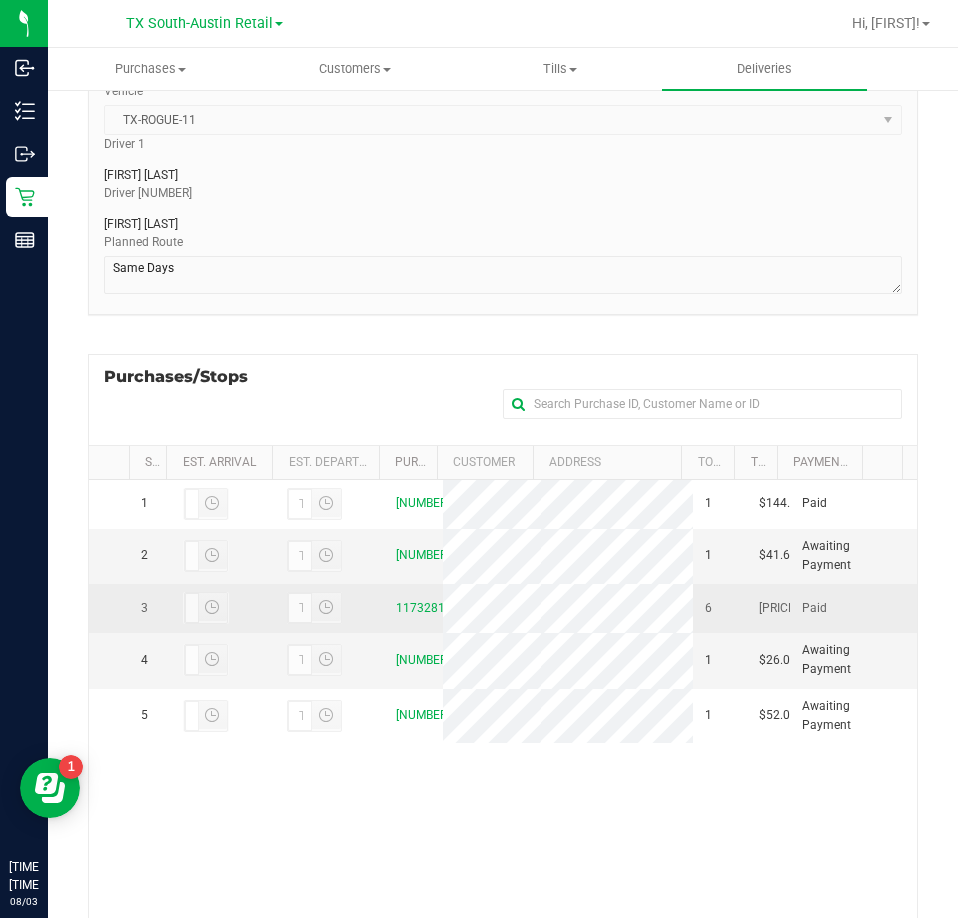 click on "[NUMBER]" at bounding box center [414, 608] 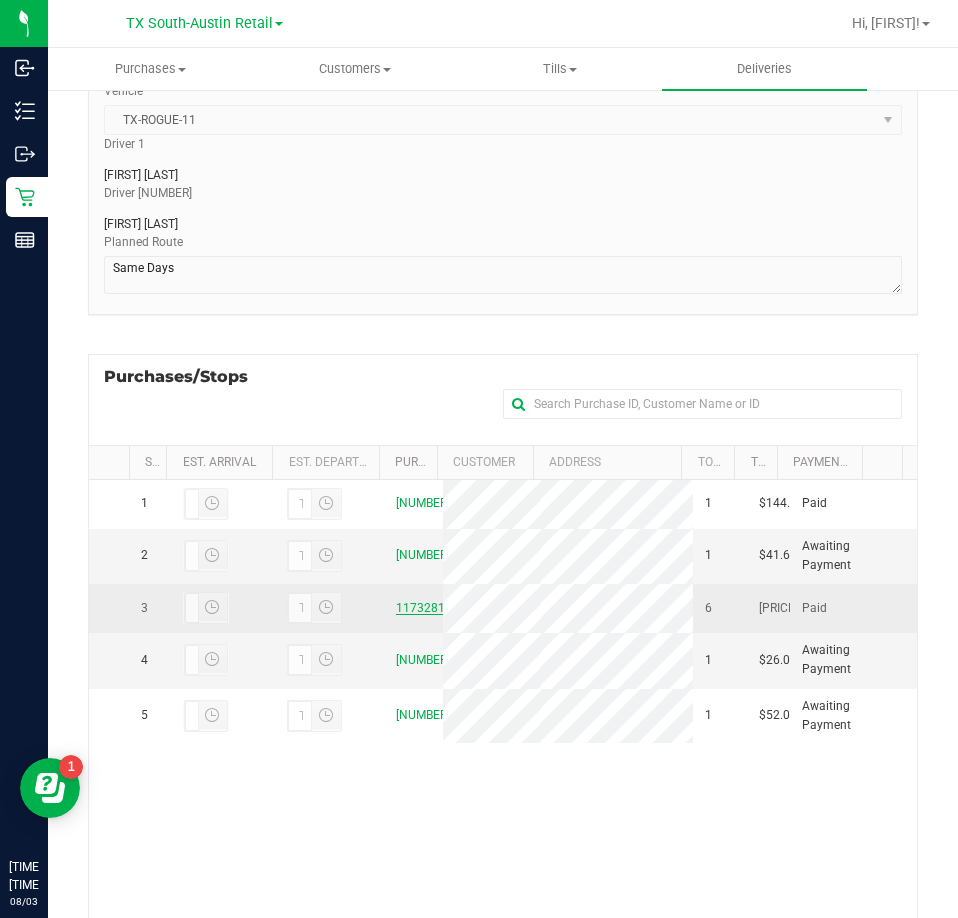 click on "[NUMBER]" at bounding box center [424, 608] 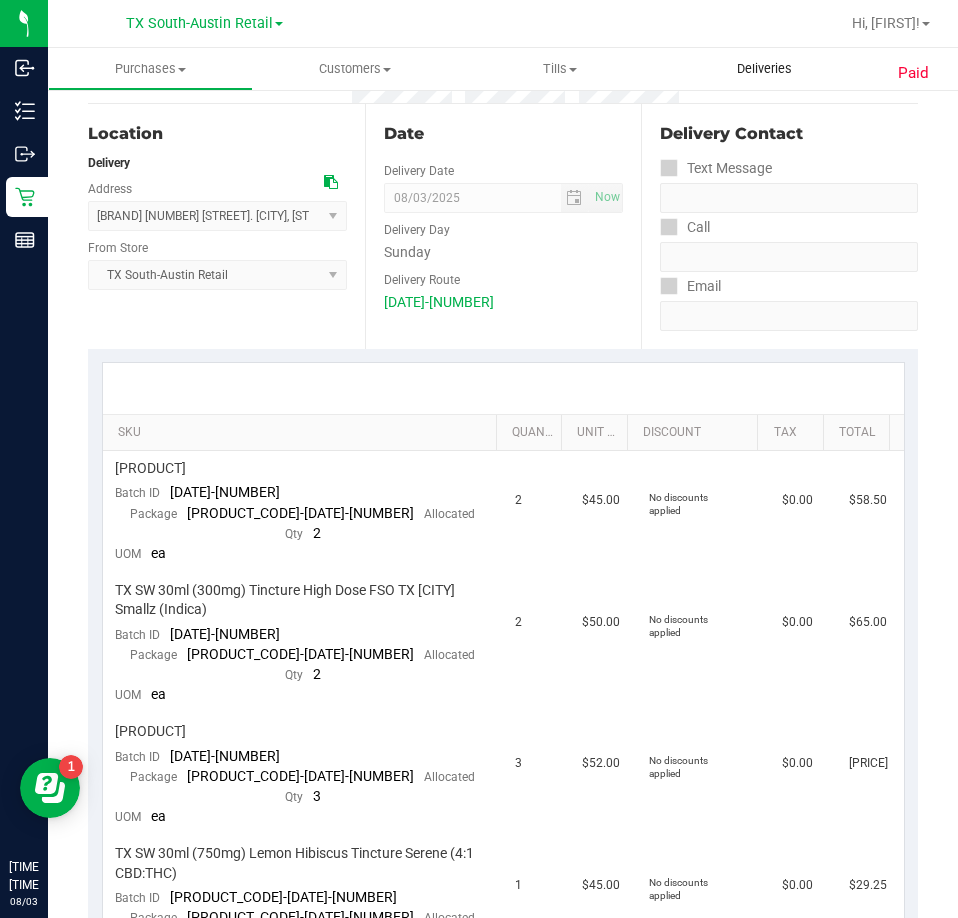 click on "Deliveries" at bounding box center [764, 69] 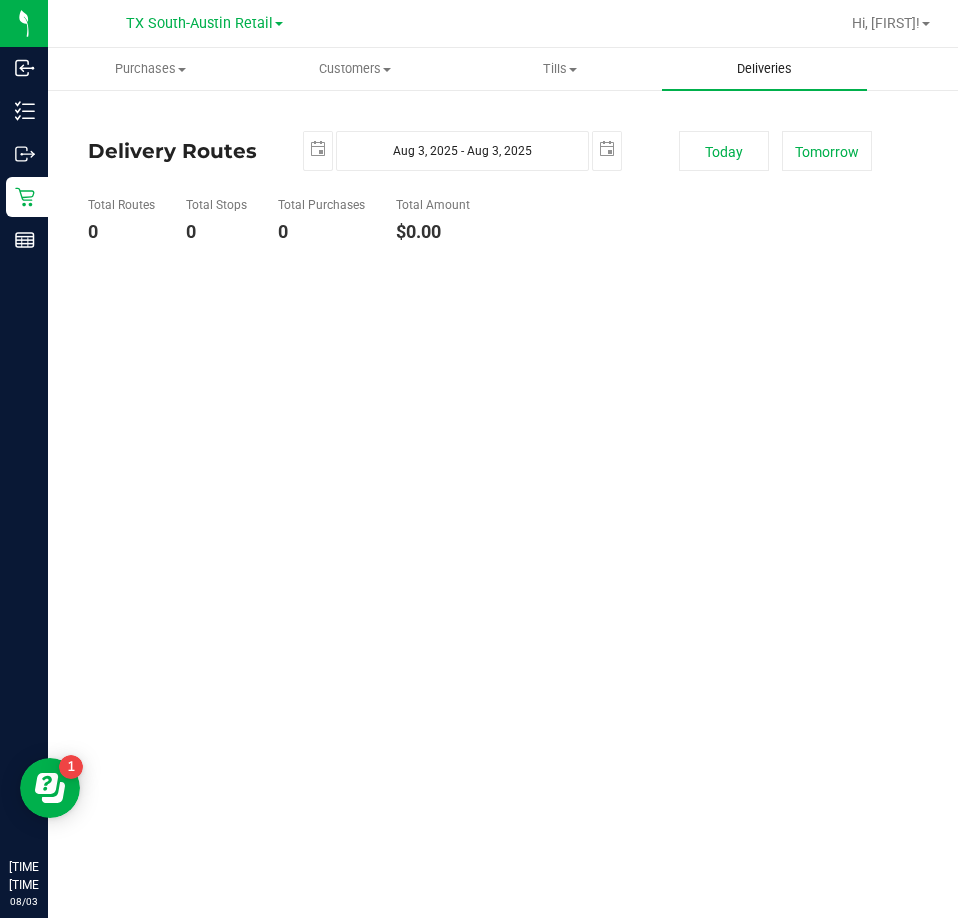 scroll, scrollTop: 0, scrollLeft: 0, axis: both 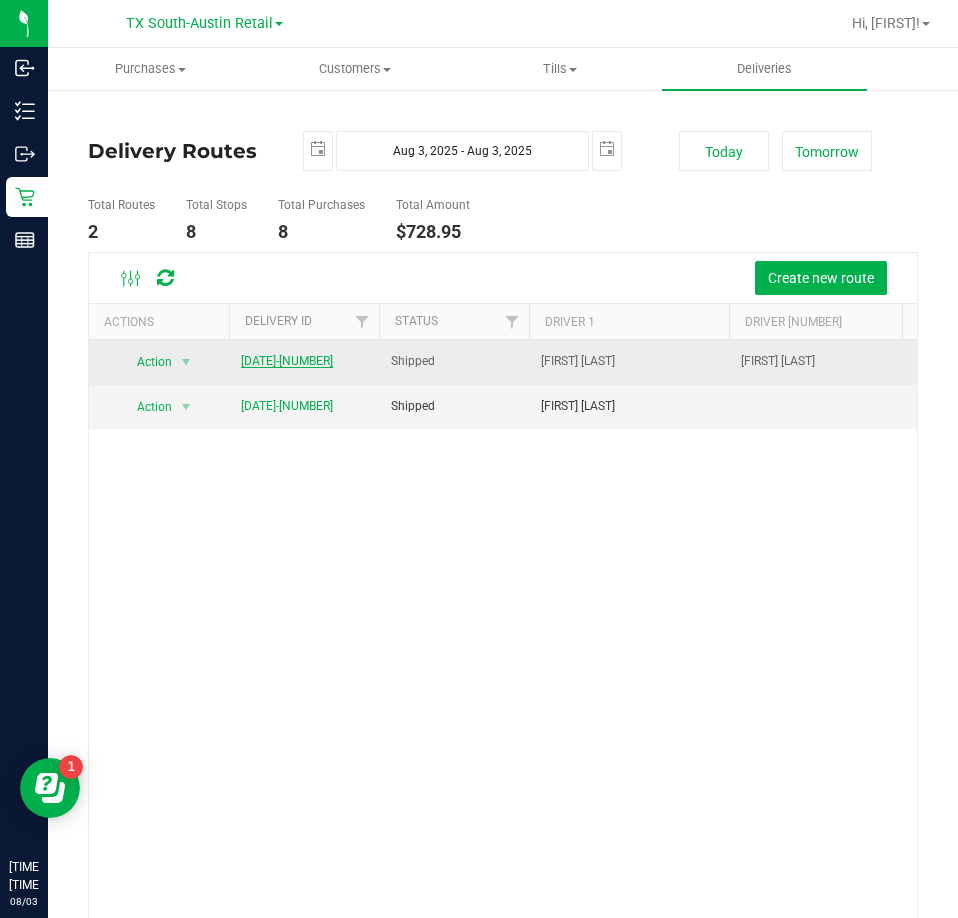 click on "20250803-001" at bounding box center (287, 361) 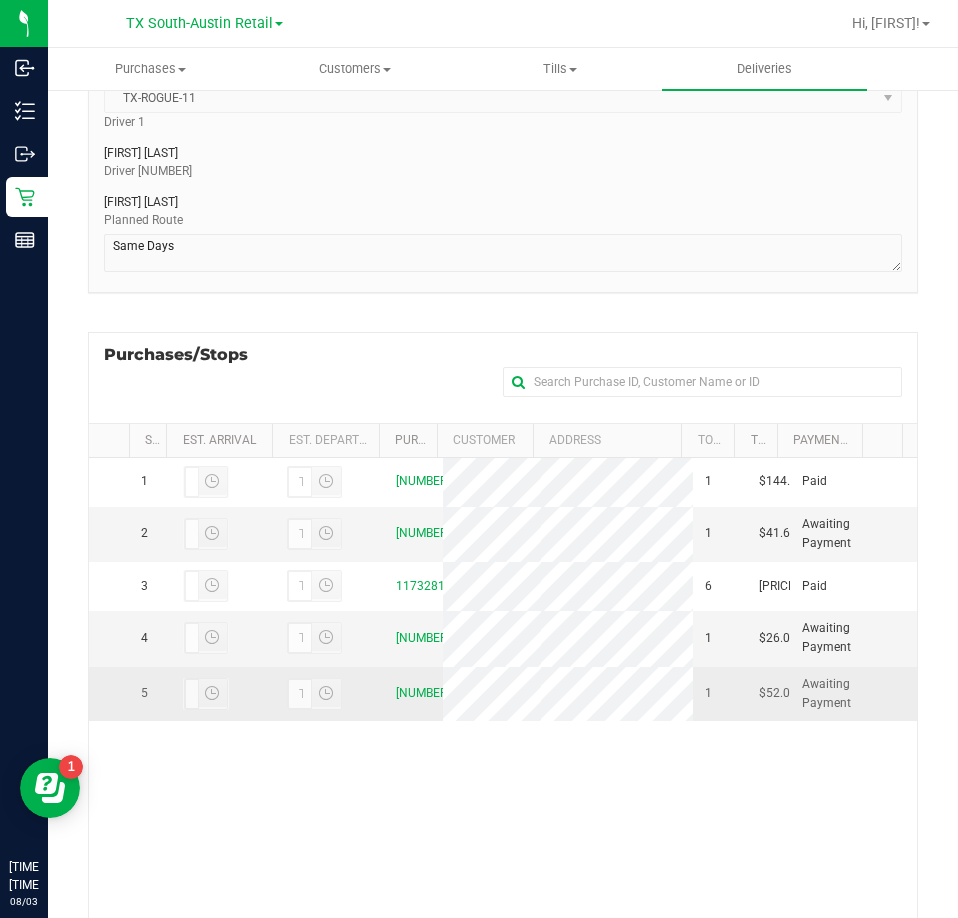 scroll, scrollTop: 300, scrollLeft: 0, axis: vertical 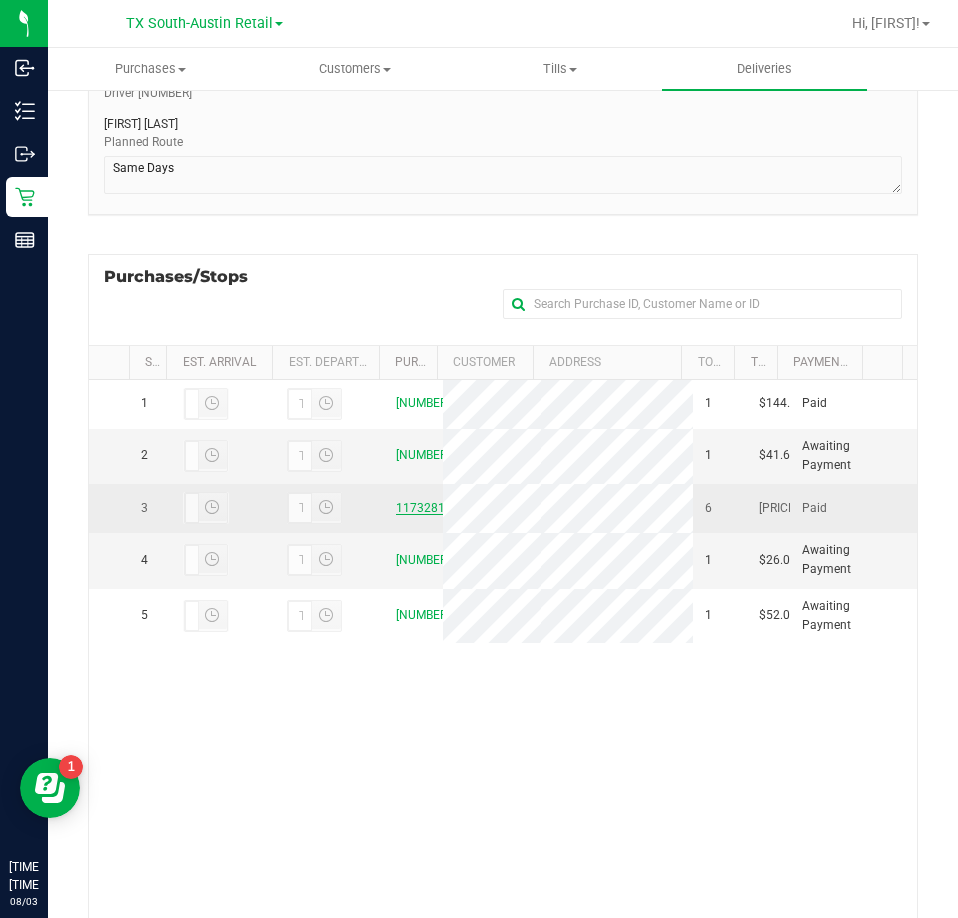 click on "11732812" at bounding box center (424, 508) 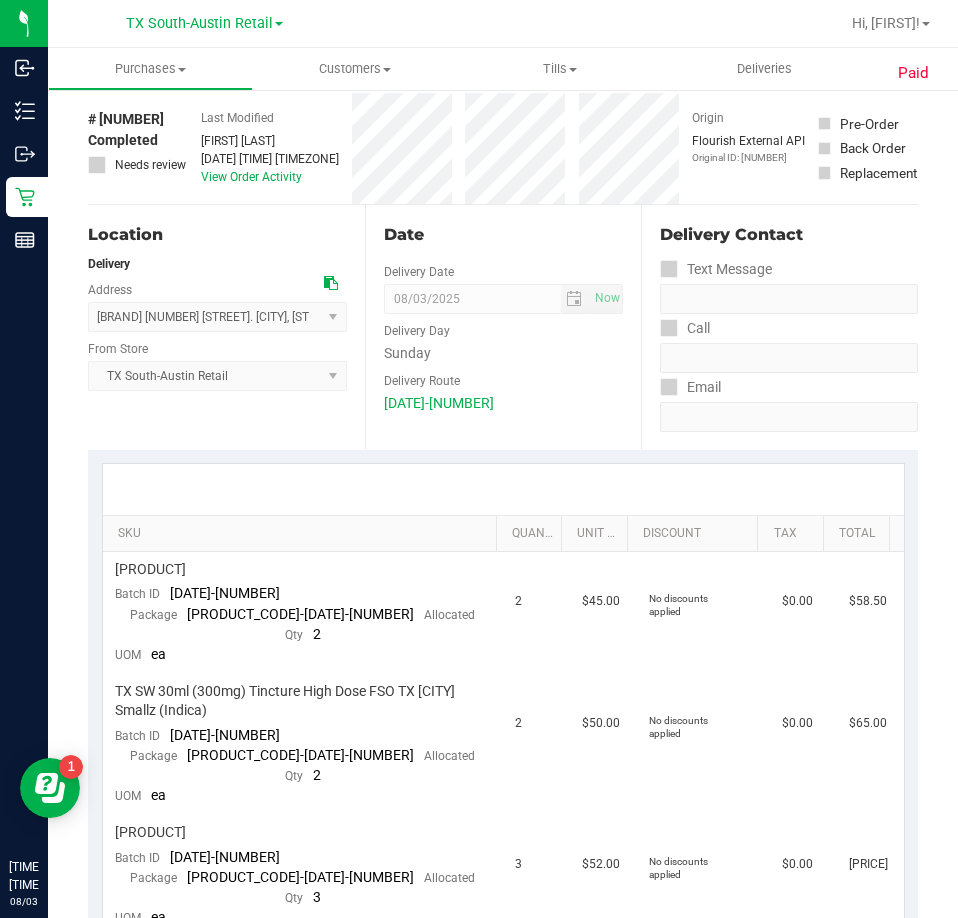 scroll, scrollTop: 0, scrollLeft: 0, axis: both 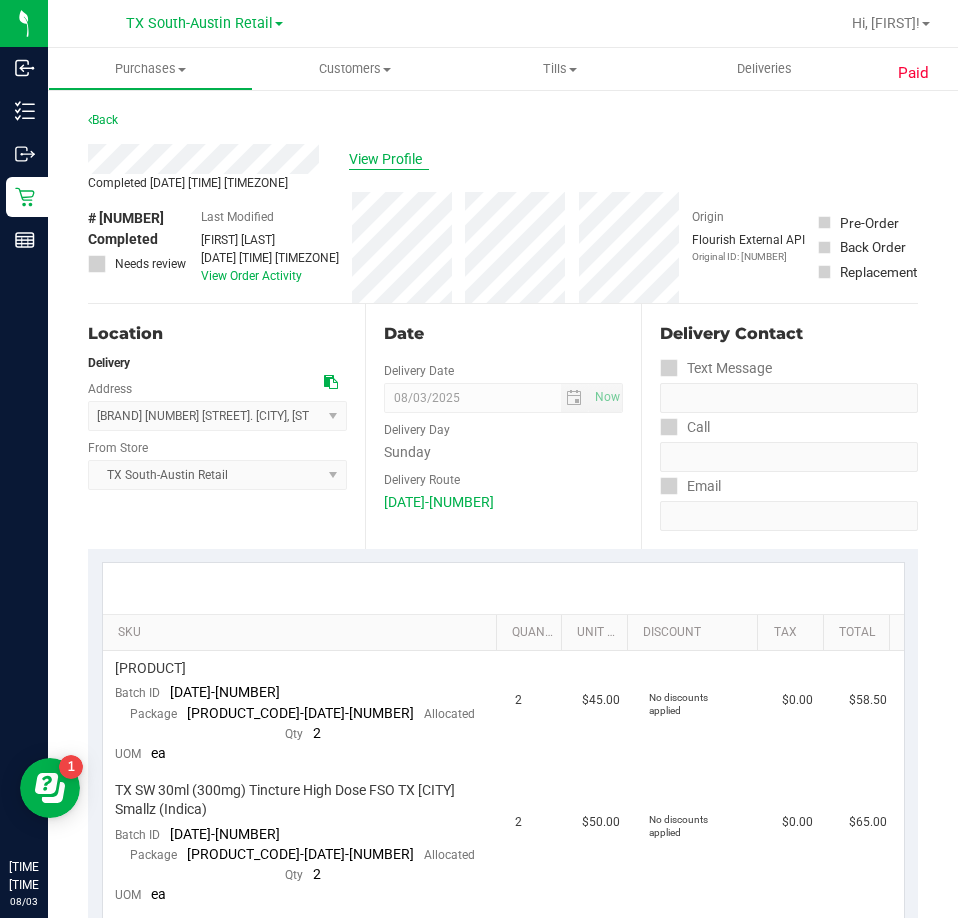 click on "View Profile" at bounding box center [389, 159] 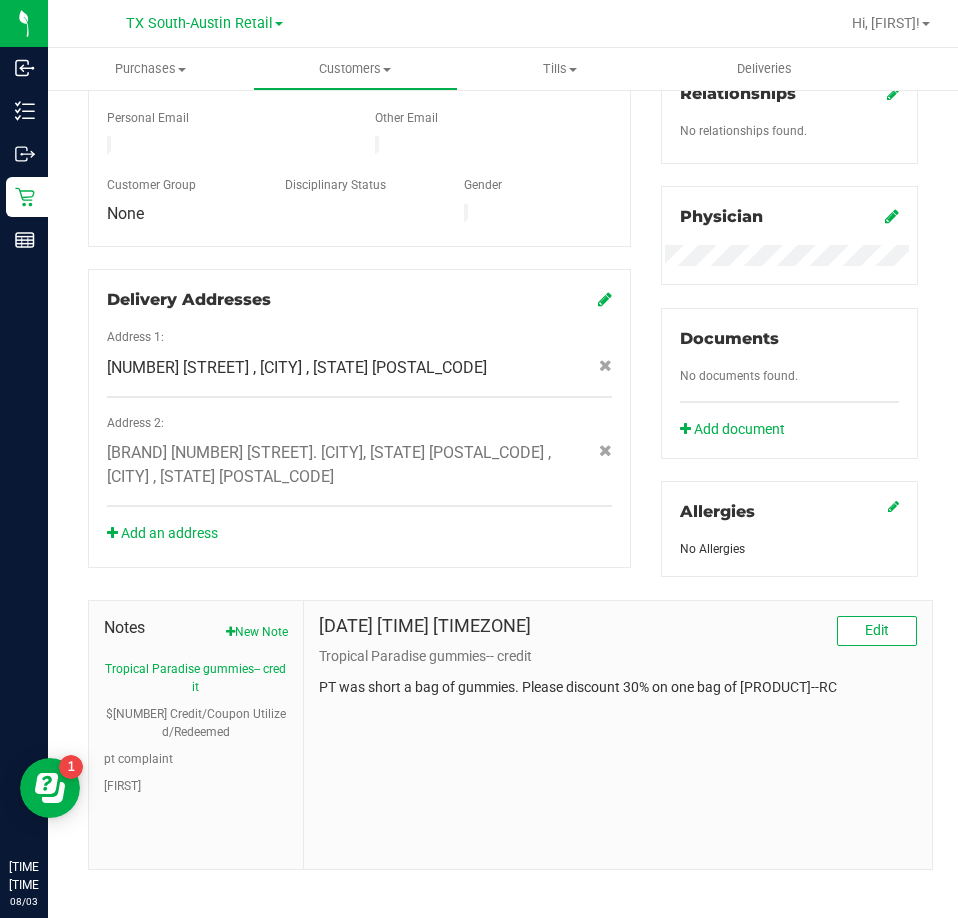 scroll, scrollTop: 546, scrollLeft: 0, axis: vertical 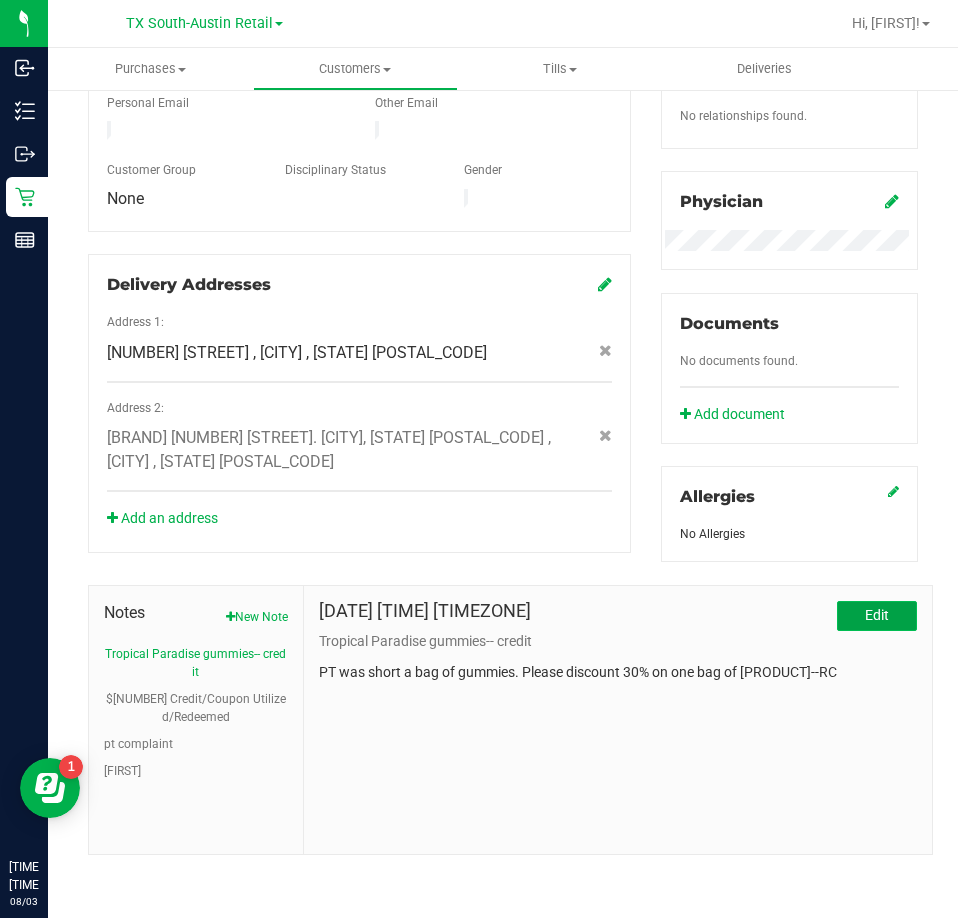 click on "Edit" at bounding box center [877, 615] 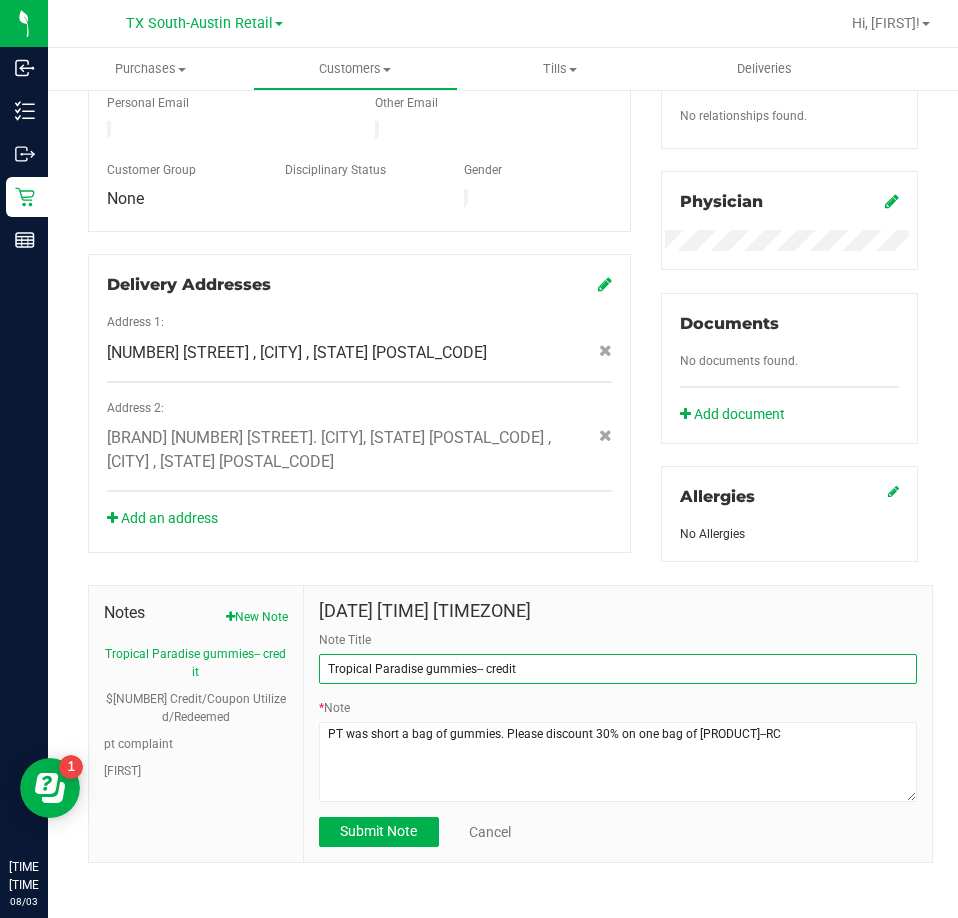 click on "Tropical Paradise gummies-- credit" at bounding box center [618, 669] 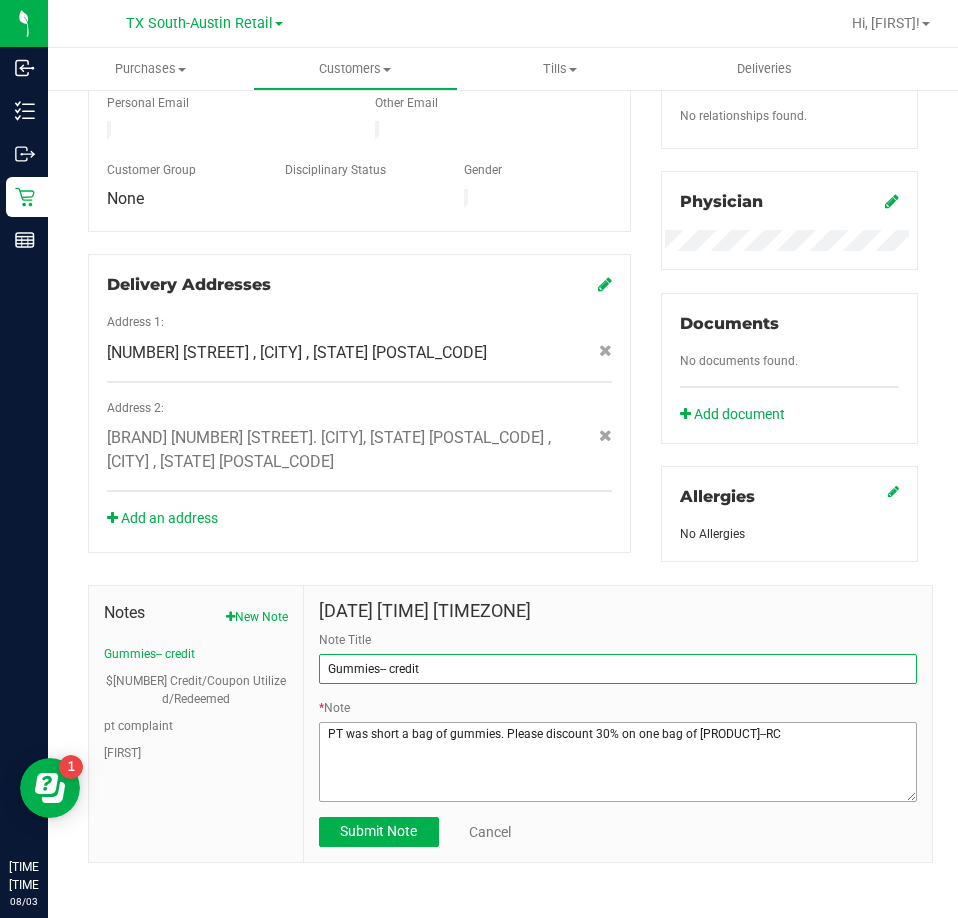 type on "Gummies-- credit" 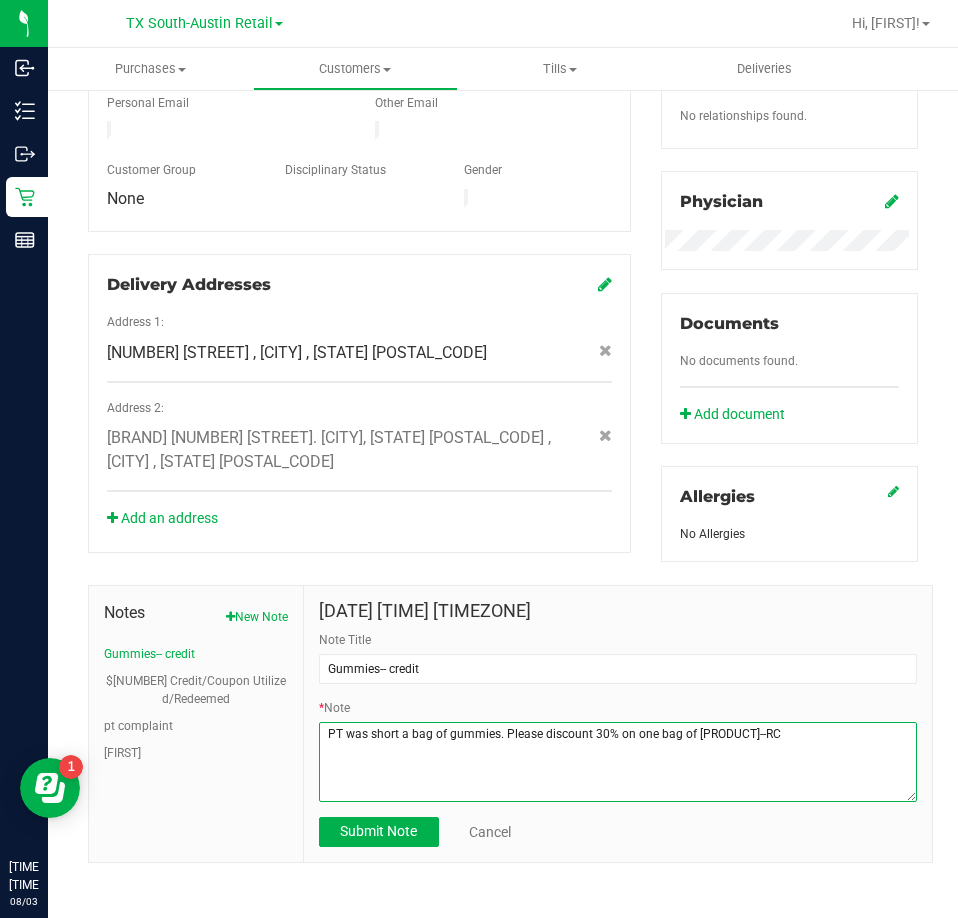click on "*
Note" at bounding box center (618, 762) 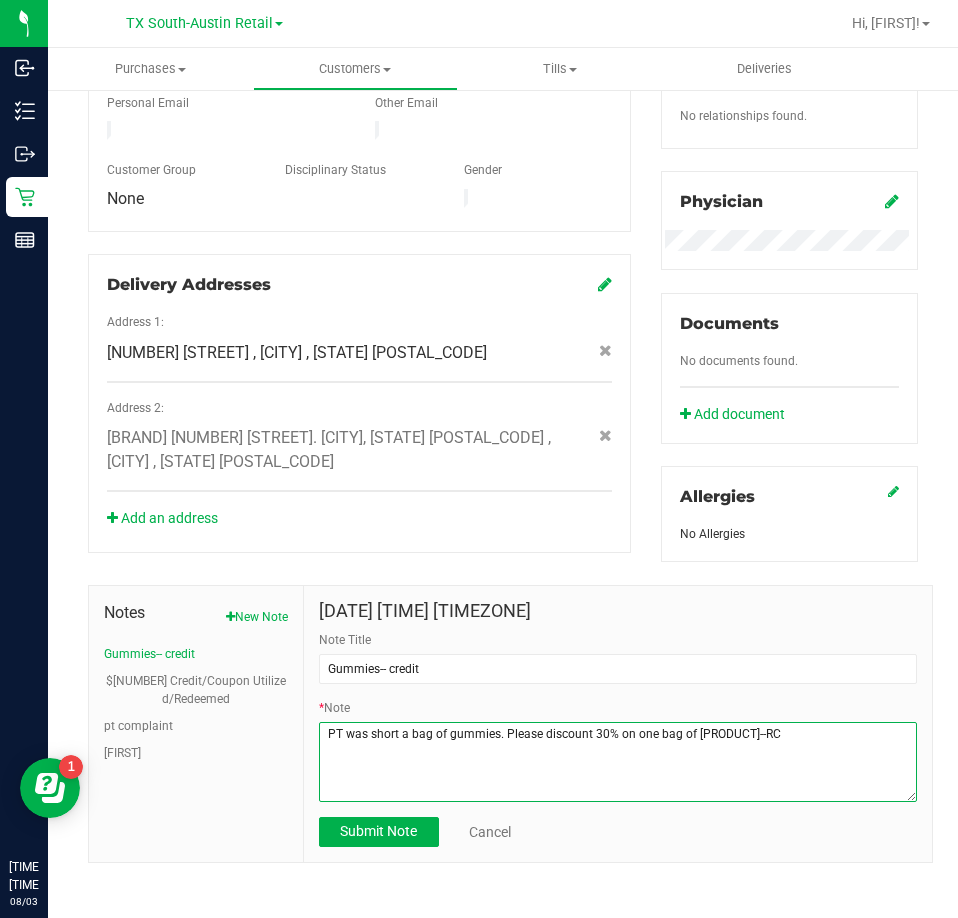 click on "*
Note" at bounding box center [618, 762] 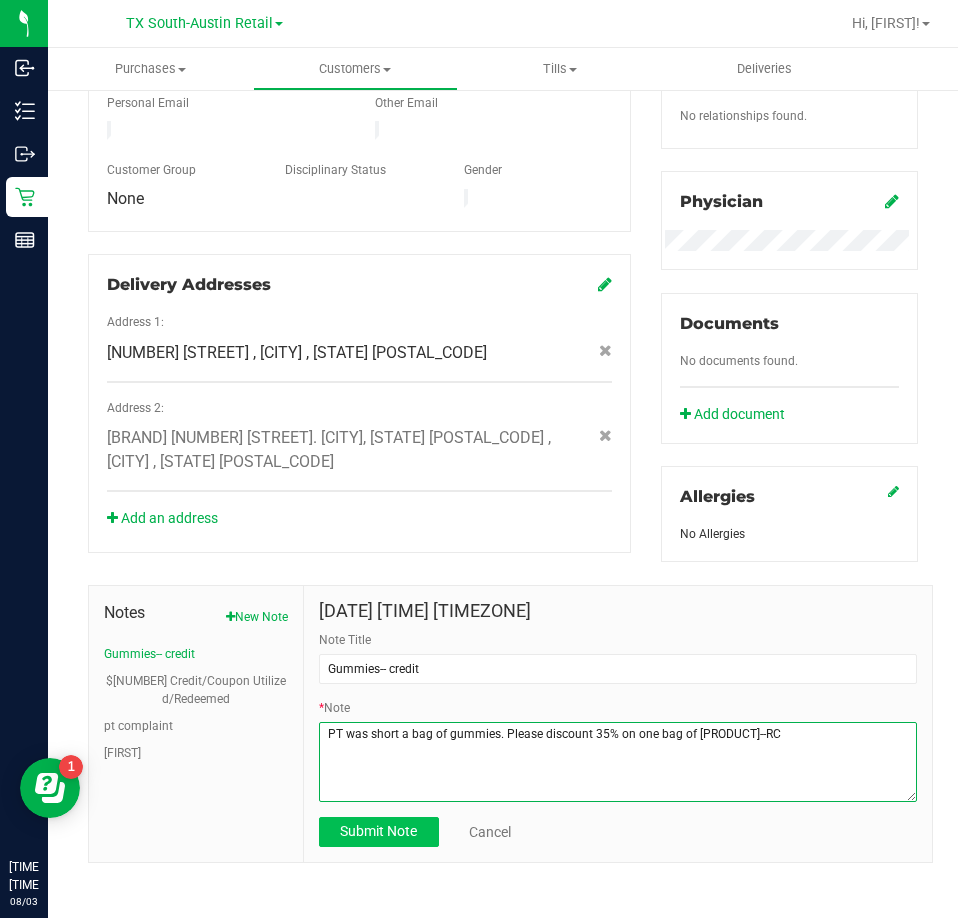 type on "PT was short a bag of gummies. Please discount 35% on one bag of 0:1 gummies--RC" 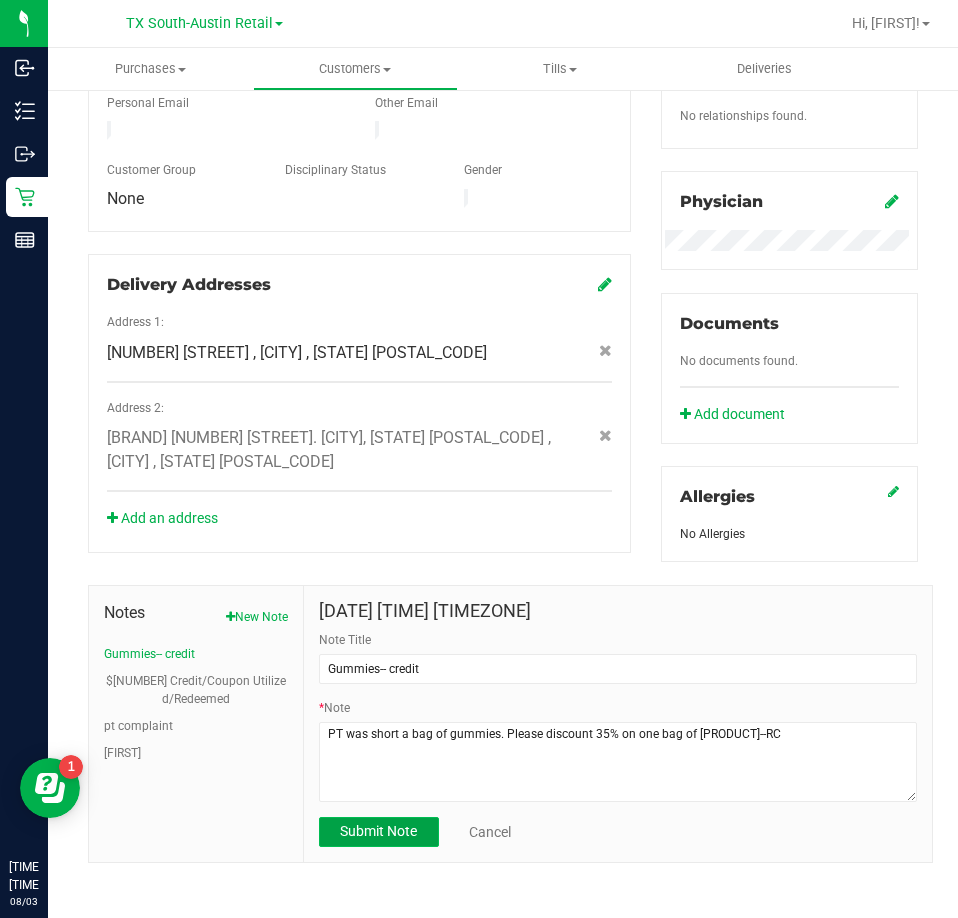 click on "Submit Note" at bounding box center [378, 831] 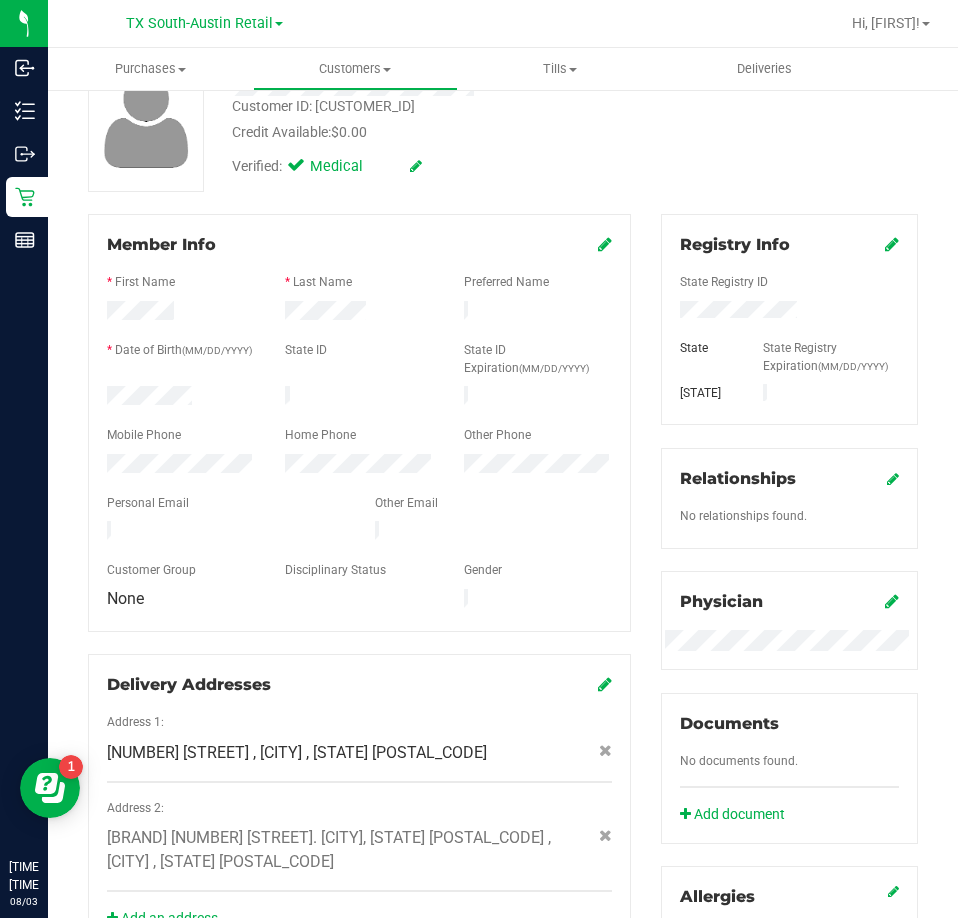 scroll, scrollTop: 0, scrollLeft: 0, axis: both 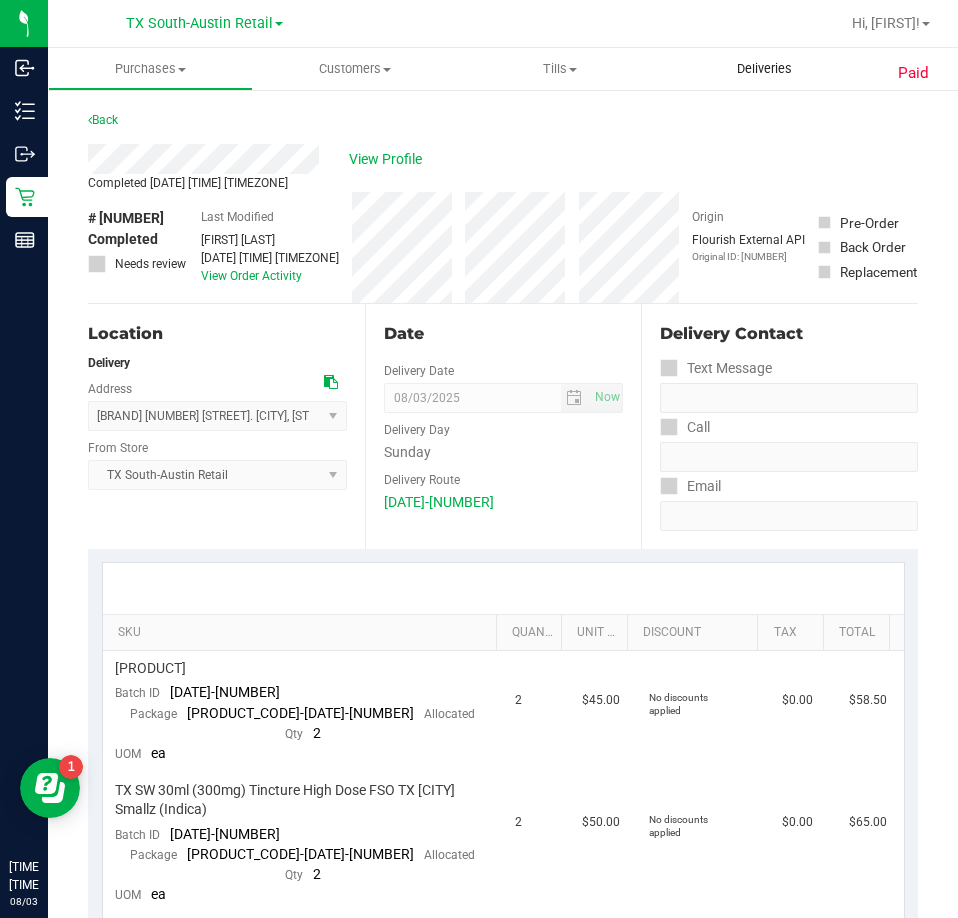 click on "Deliveries" at bounding box center [764, 69] 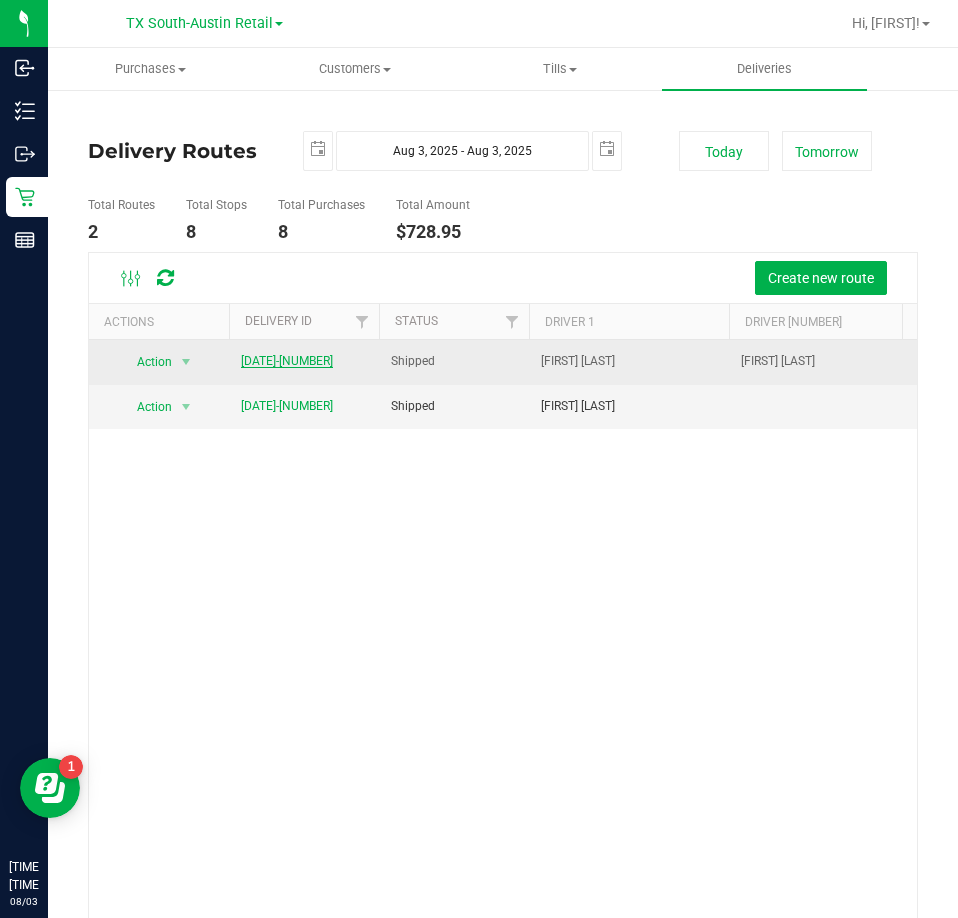 click on "20250803-001" at bounding box center [287, 361] 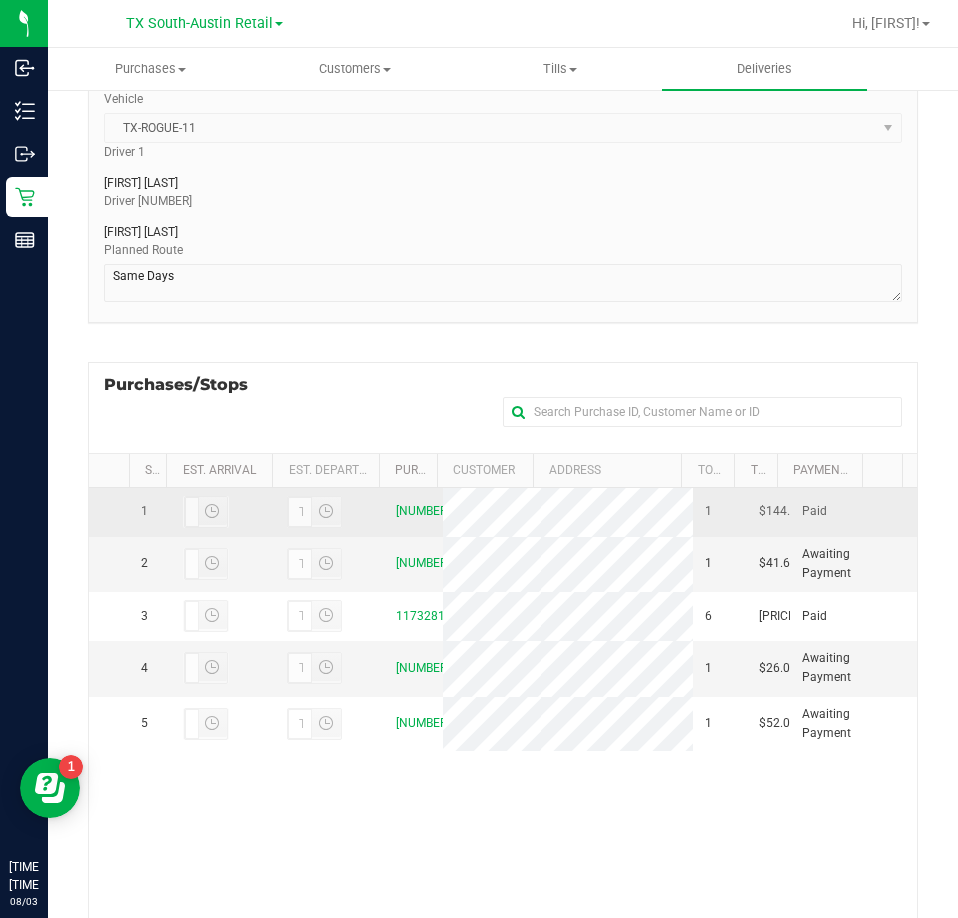 scroll, scrollTop: 200, scrollLeft: 0, axis: vertical 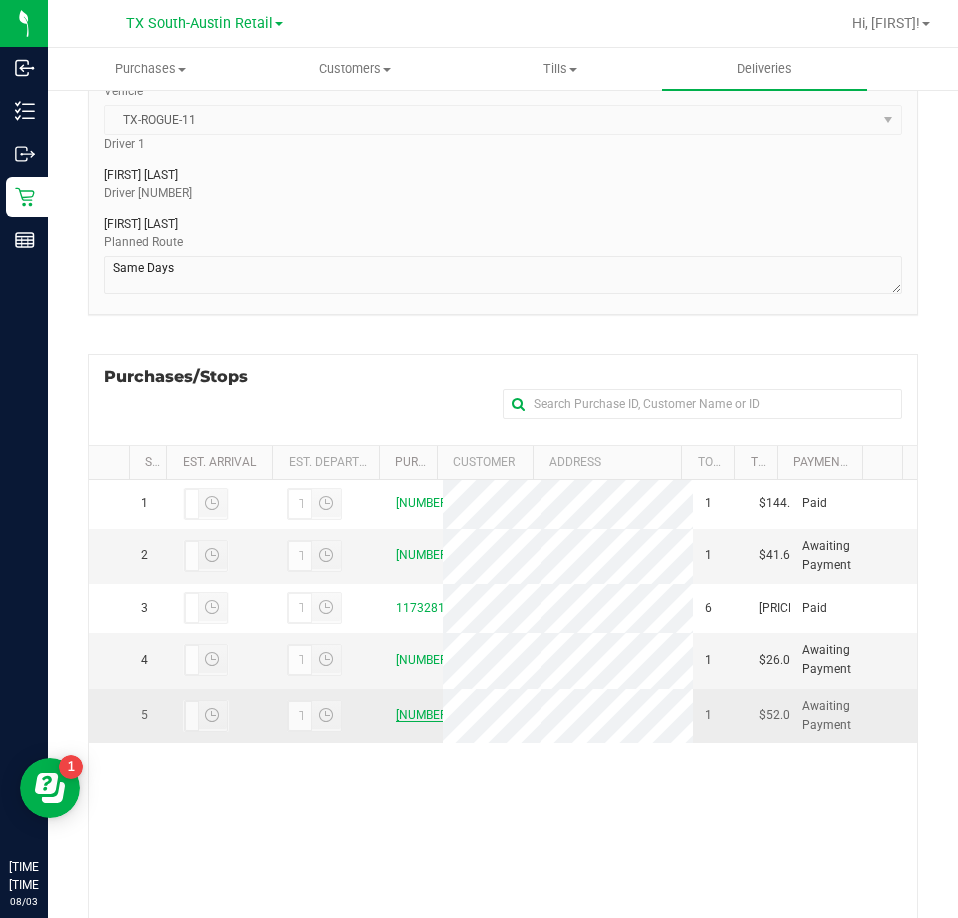 click on "11733344" at bounding box center (423, 715) 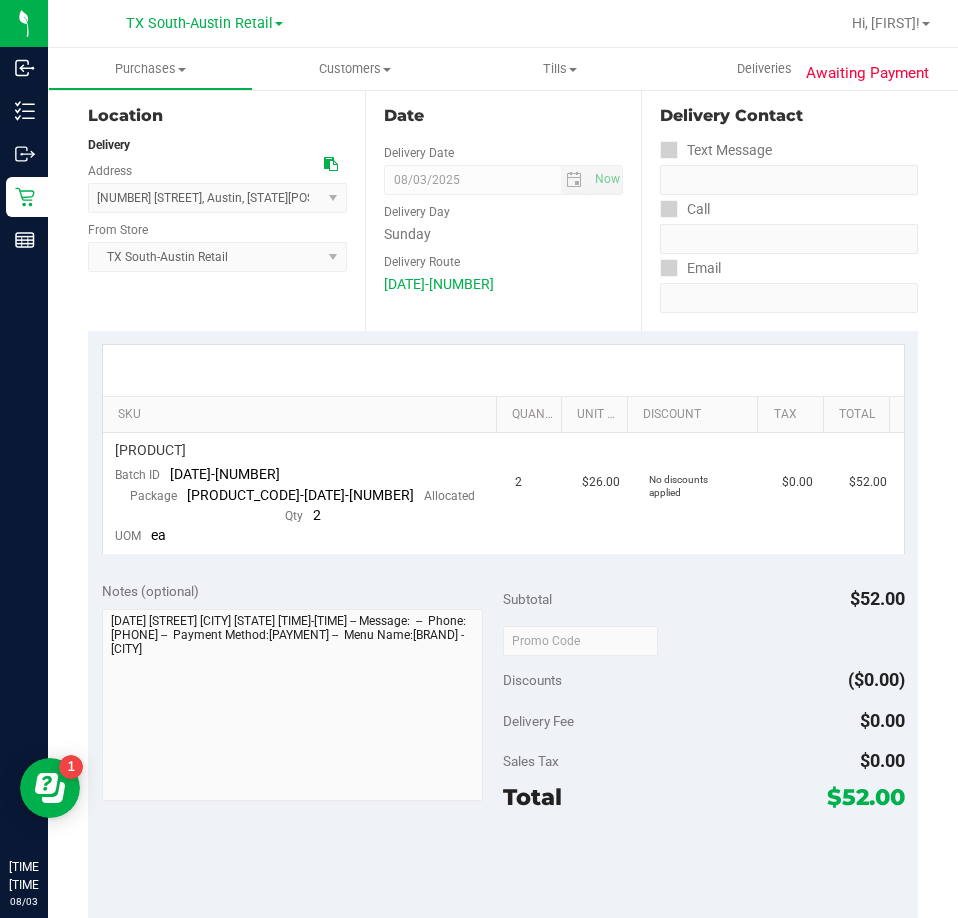 scroll, scrollTop: 0, scrollLeft: 0, axis: both 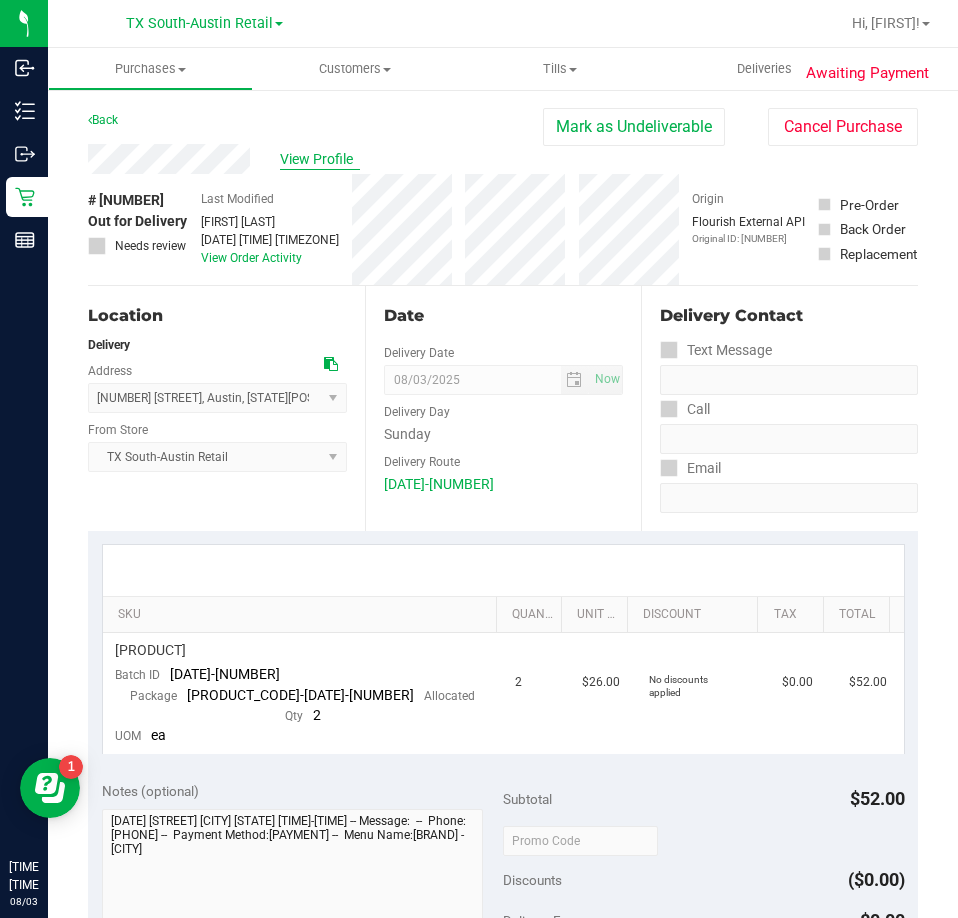 click on "View Profile" at bounding box center (320, 159) 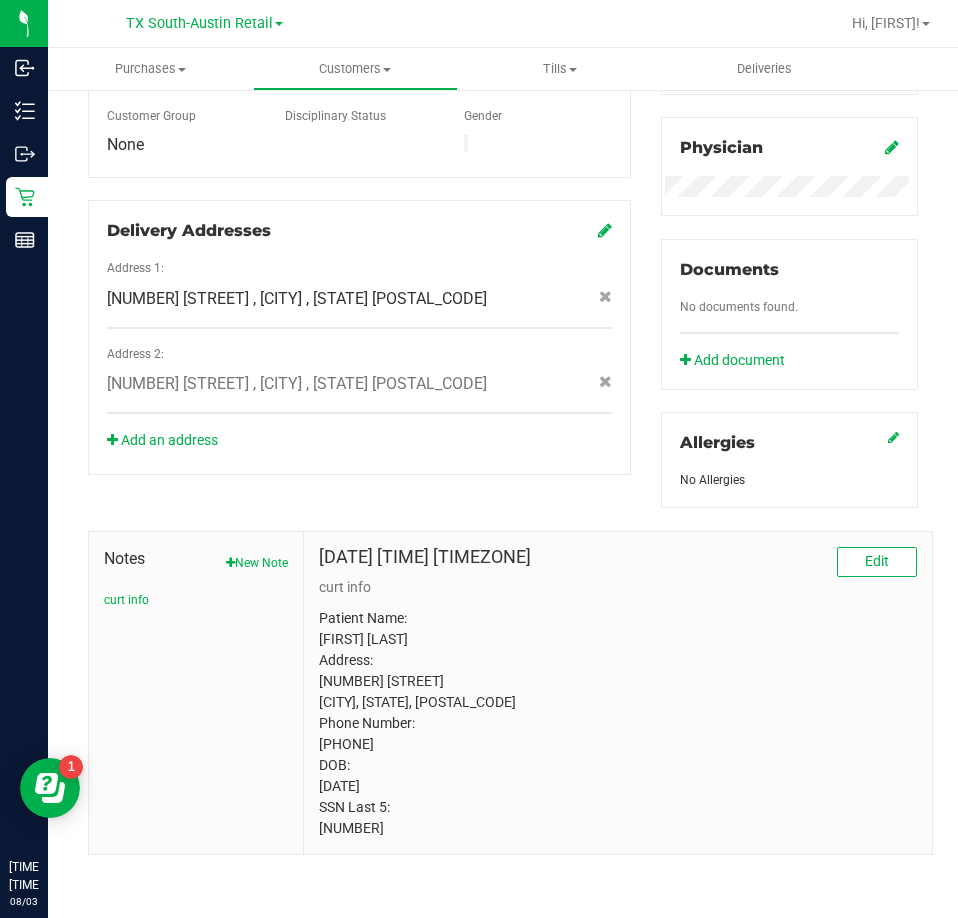 scroll, scrollTop: 0, scrollLeft: 0, axis: both 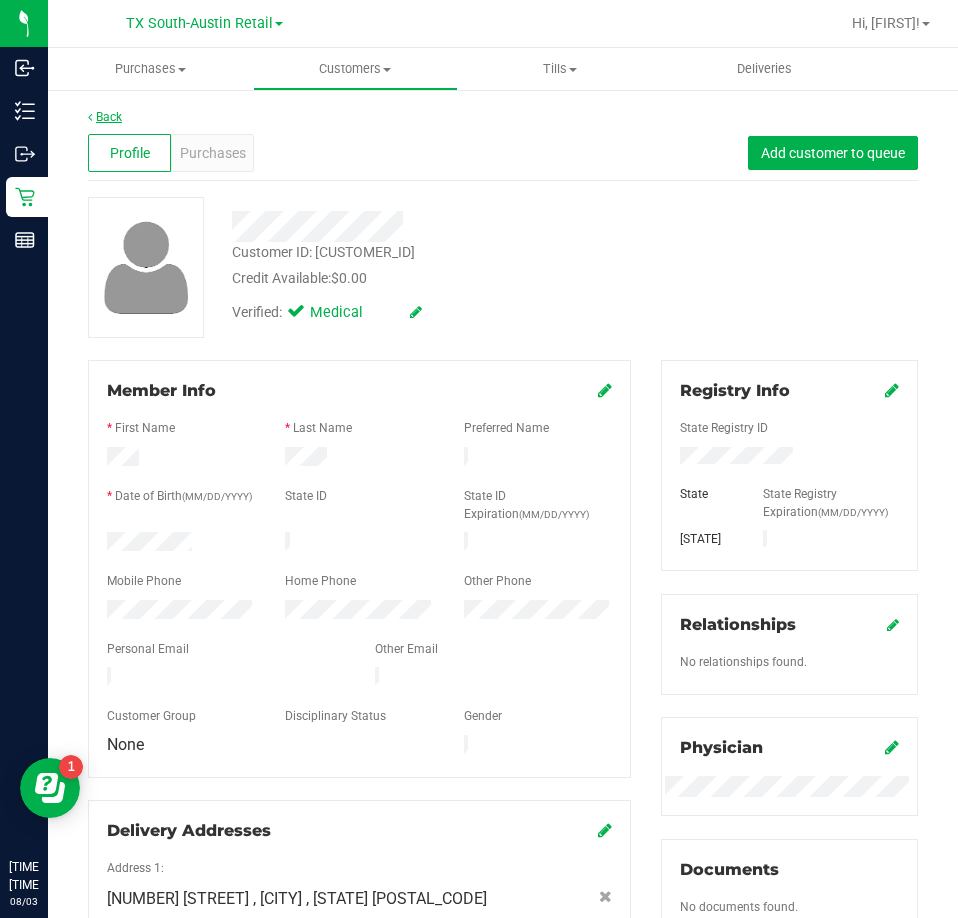 click on "Back" at bounding box center [105, 117] 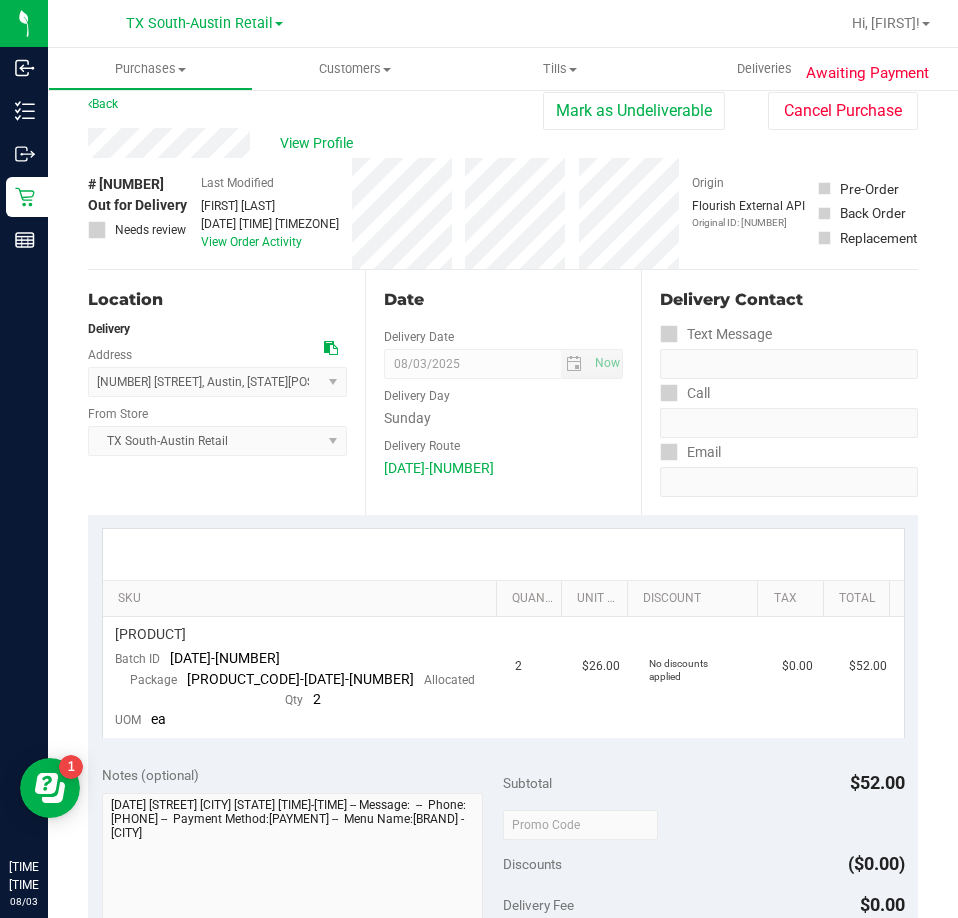 scroll, scrollTop: 0, scrollLeft: 0, axis: both 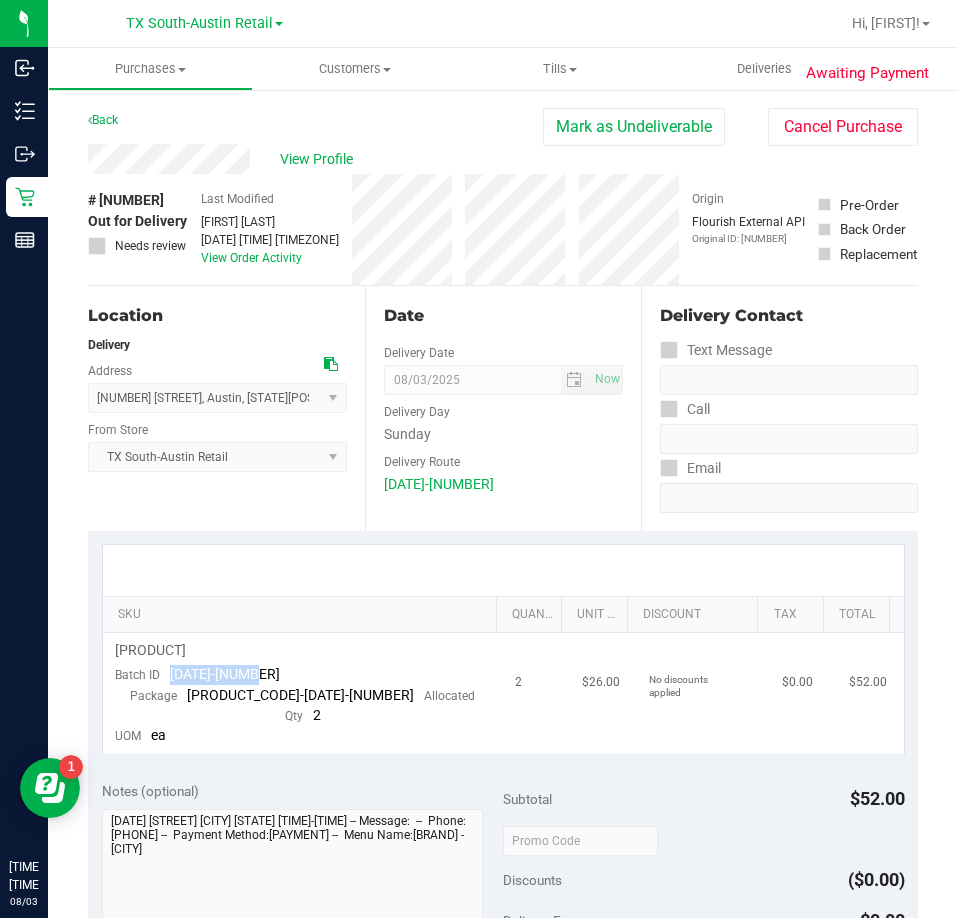 drag, startPoint x: 261, startPoint y: 677, endPoint x: 164, endPoint y: 677, distance: 97 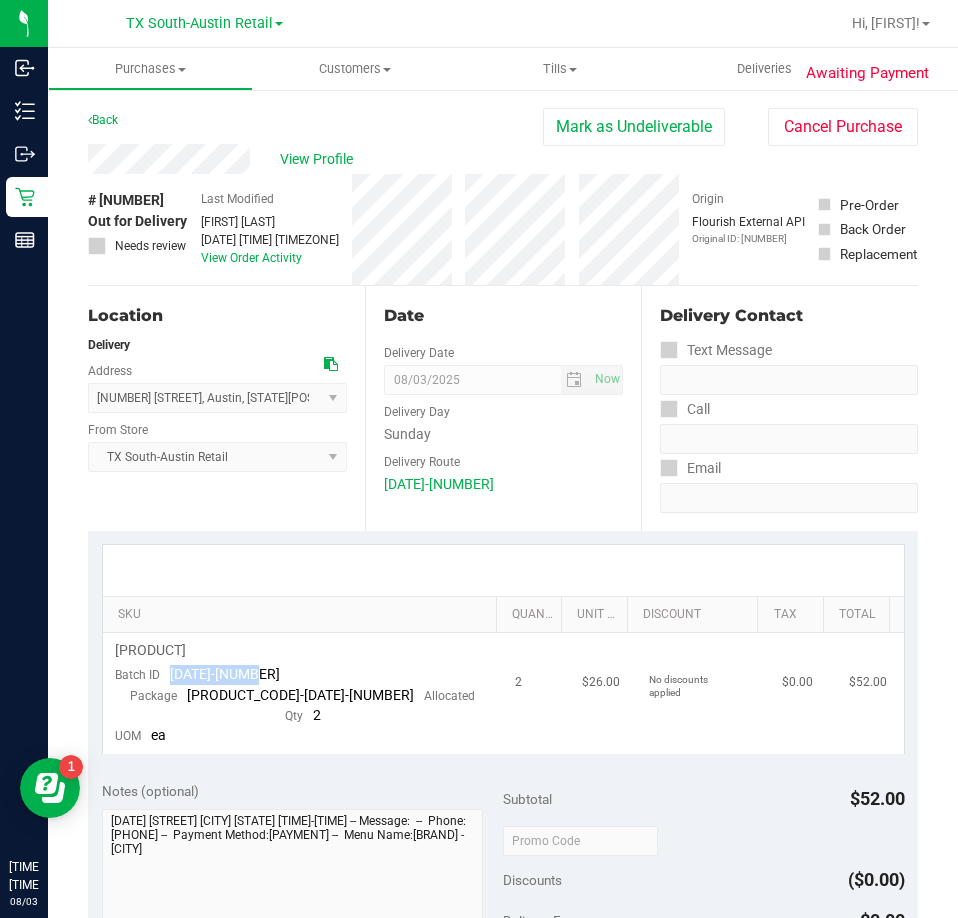 click on "TX HT 100mg Dark Chocolate Bar (THC)
Batch ID
20250707-015
Package
TXSRWTX-20250710-012
Allocated Qty
2
UOM
ea" at bounding box center [303, 693] 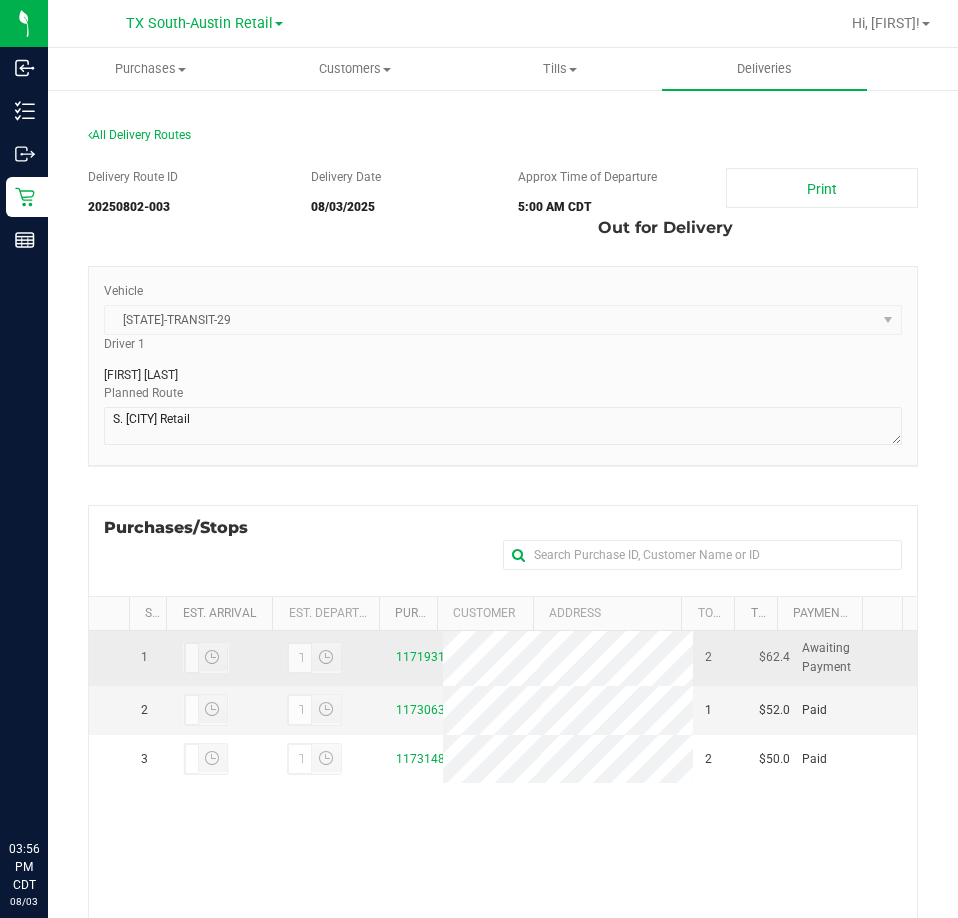 scroll, scrollTop: 0, scrollLeft: 0, axis: both 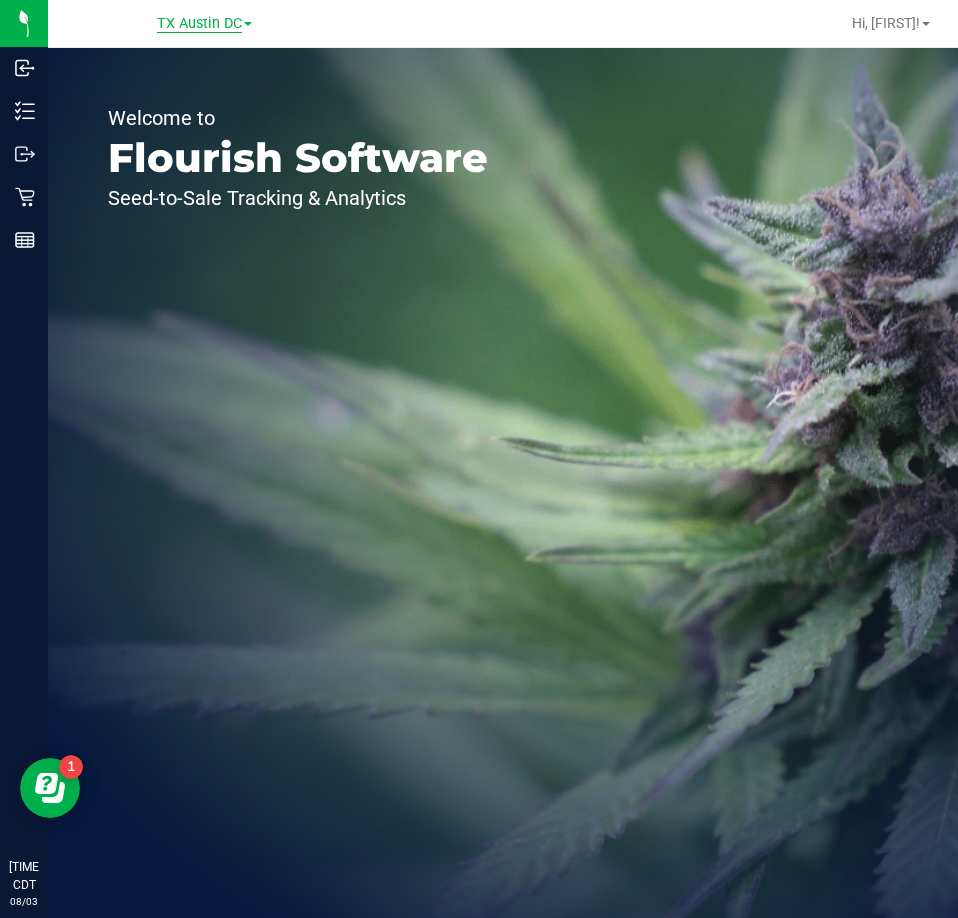 click on "TX Austin DC" at bounding box center (199, 24) 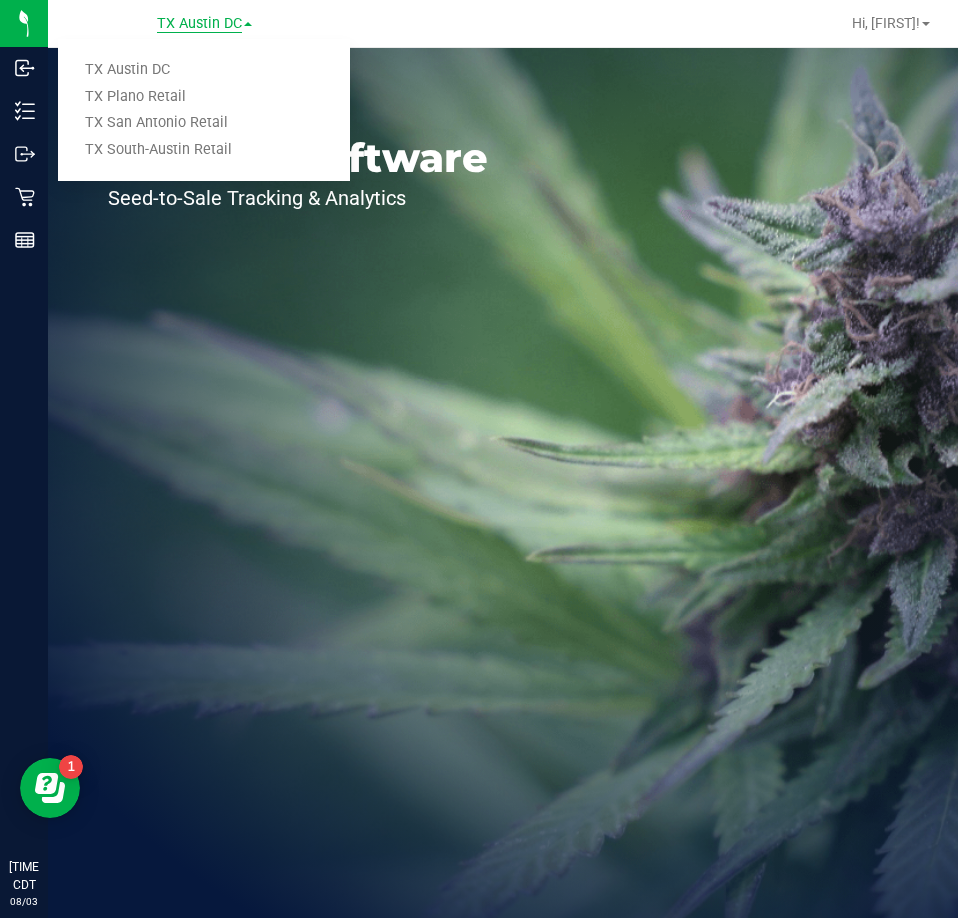 click on "TX Austin DC" at bounding box center (199, 24) 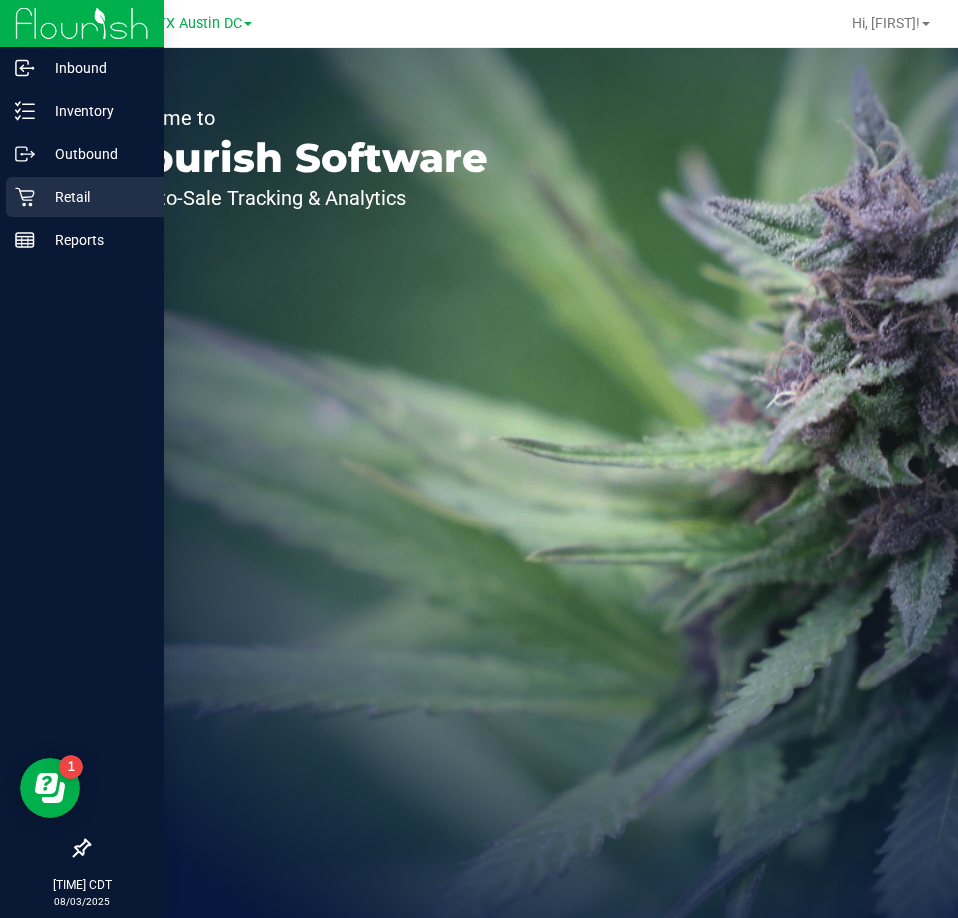 click on "Retail" at bounding box center (95, 197) 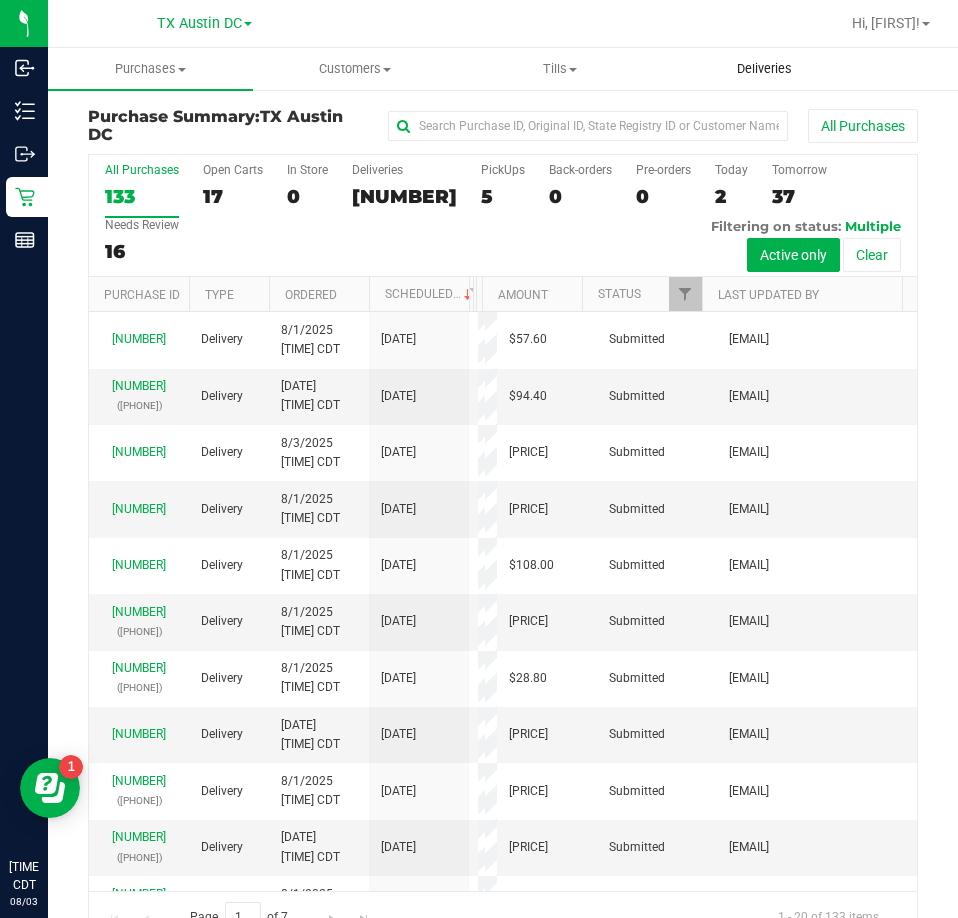 click on "Deliveries" at bounding box center (764, 69) 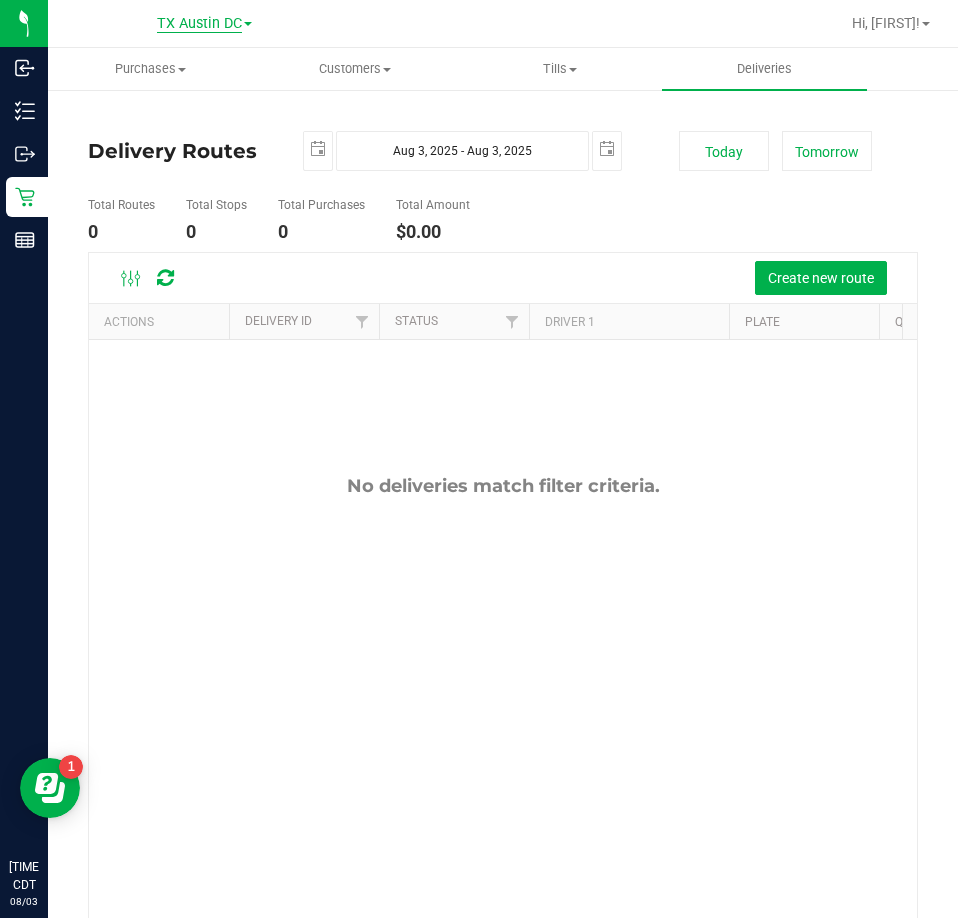 click on "TX Austin DC" at bounding box center [199, 24] 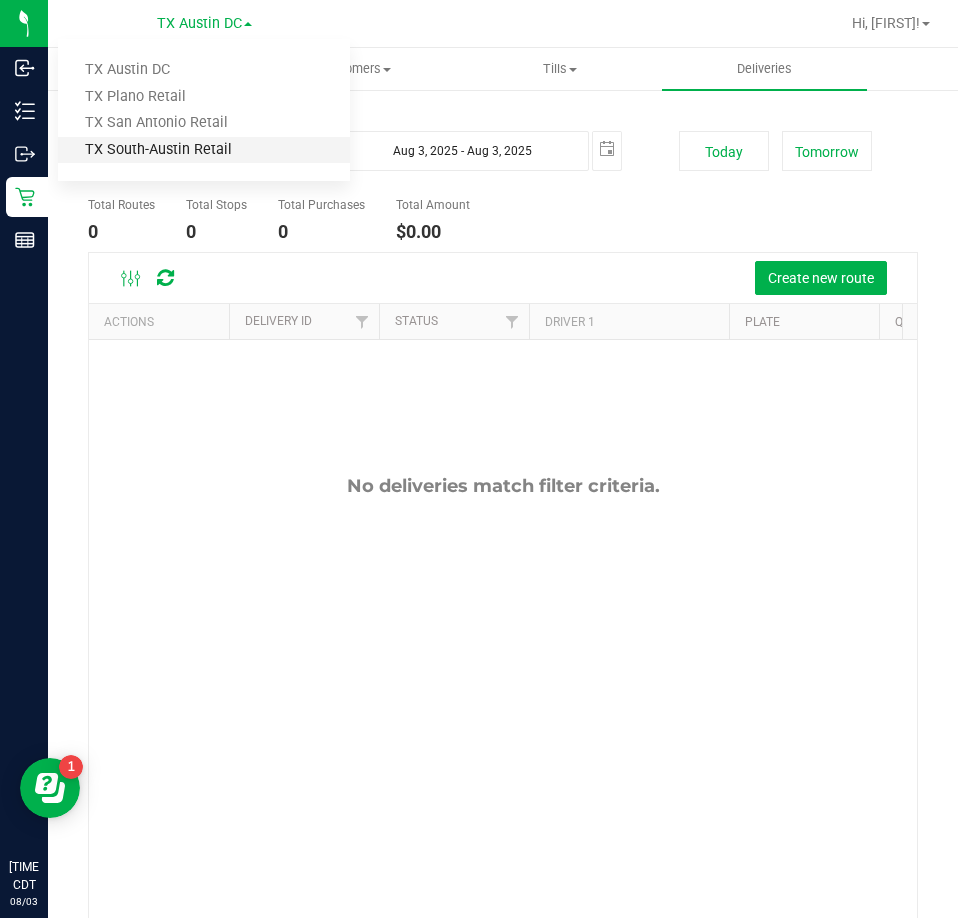 click on "TX South-Austin Retail" at bounding box center [204, 150] 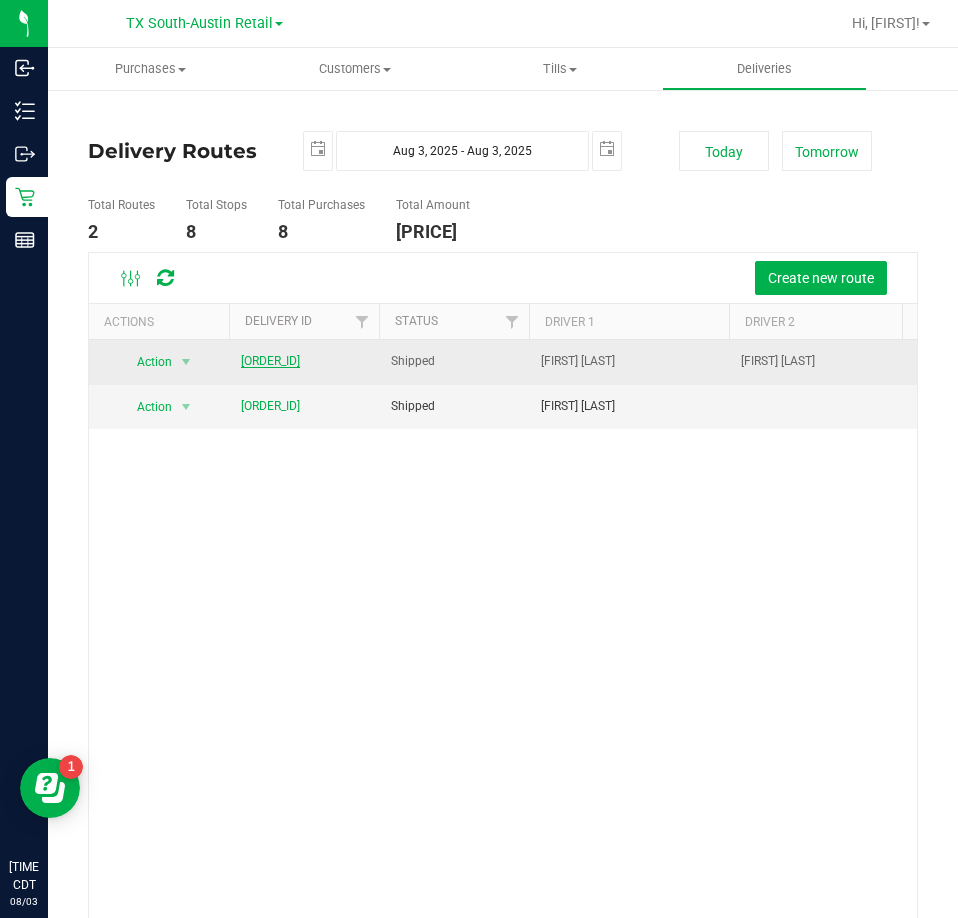 click on "20250803-001" at bounding box center (270, 361) 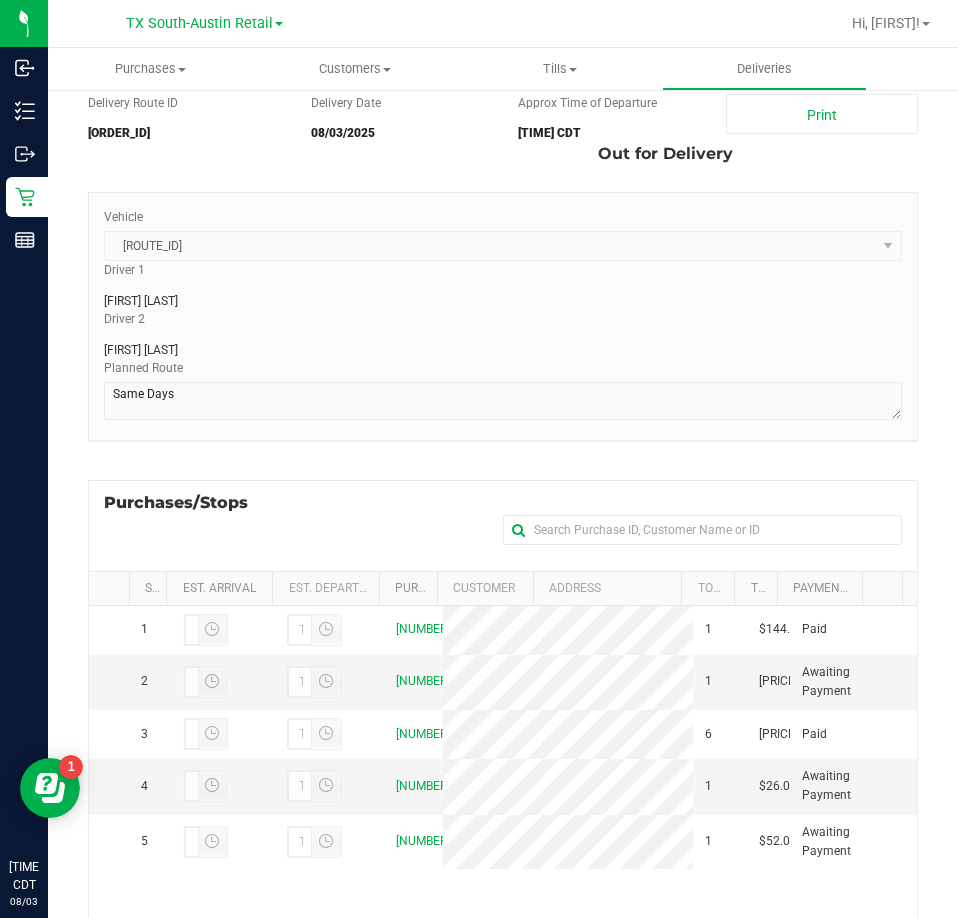 scroll, scrollTop: 200, scrollLeft: 0, axis: vertical 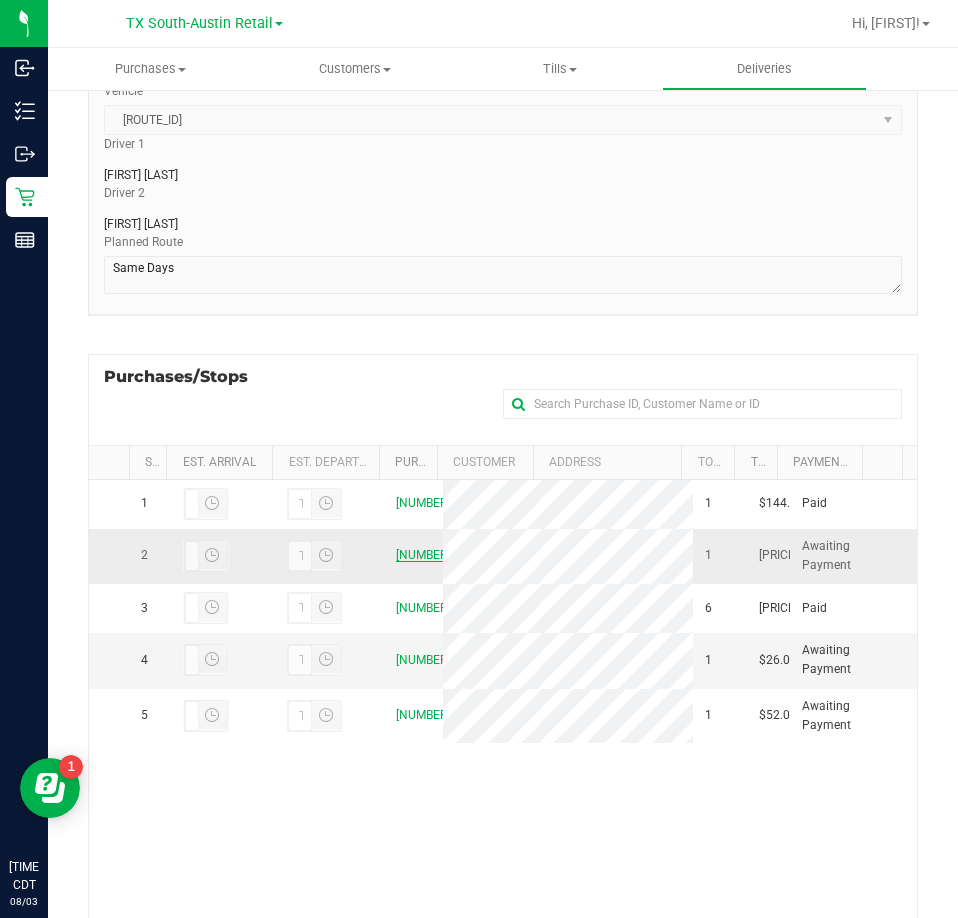 click on "11732695" at bounding box center (423, 555) 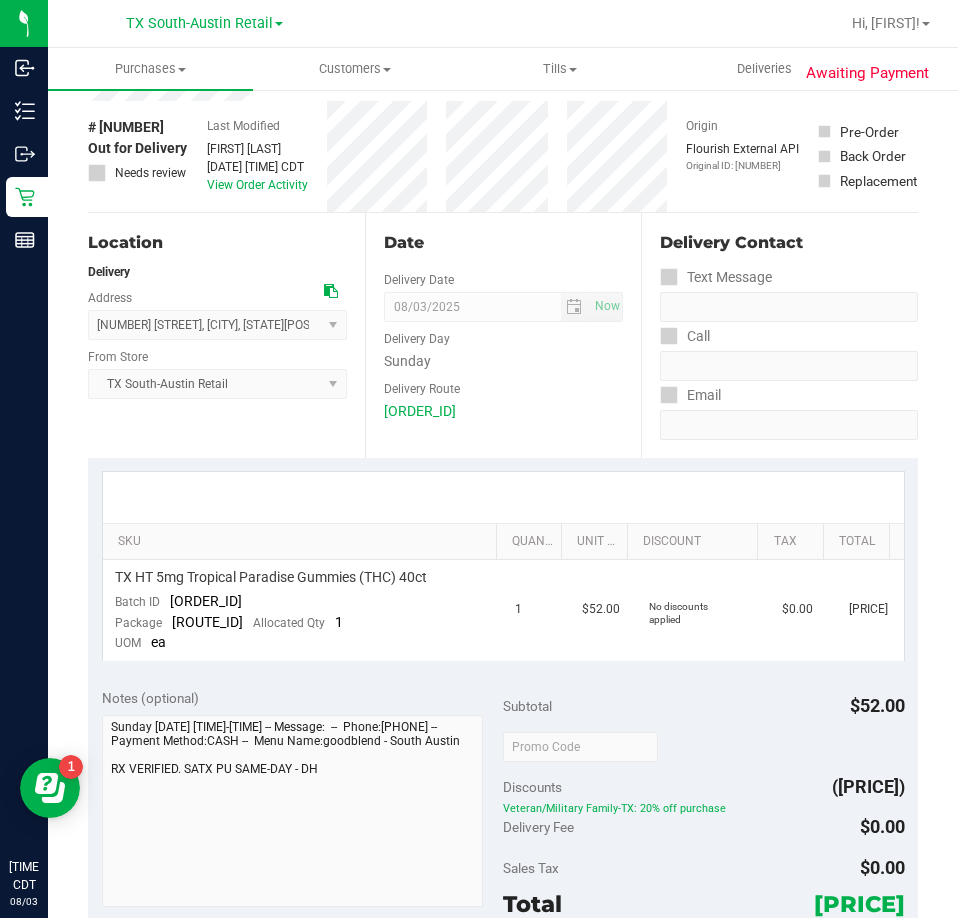scroll, scrollTop: 0, scrollLeft: 0, axis: both 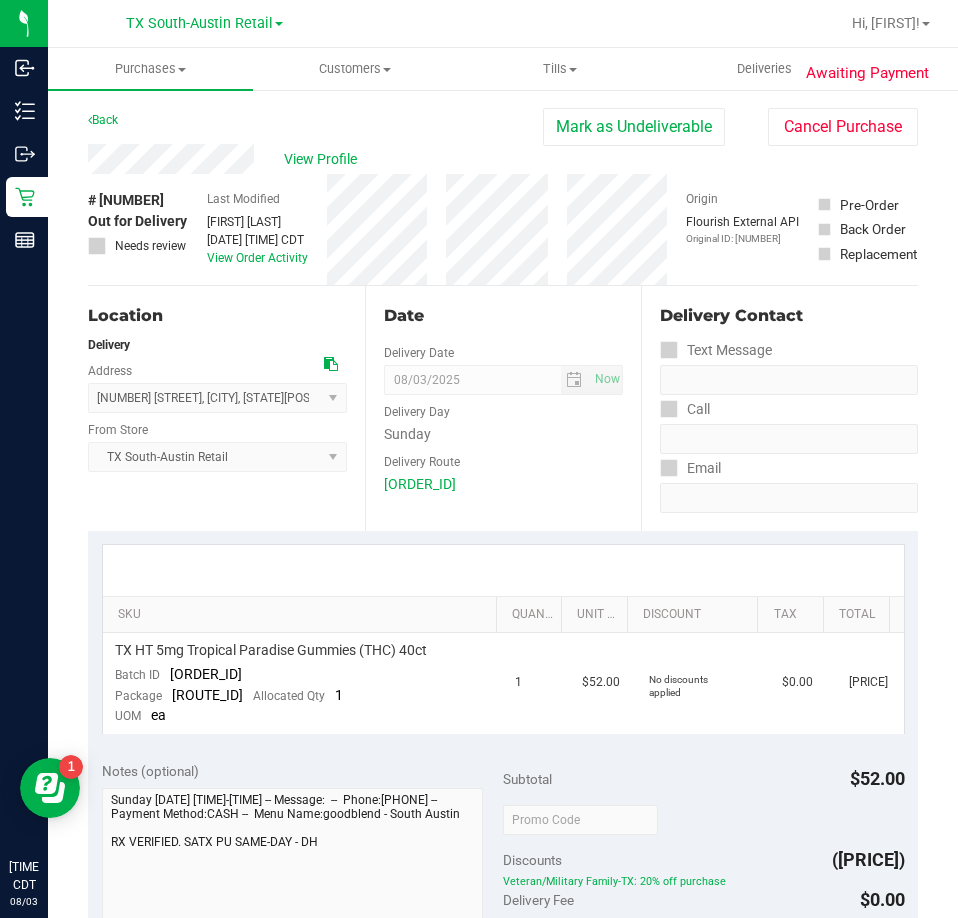 click on "View Profile" at bounding box center [315, 159] 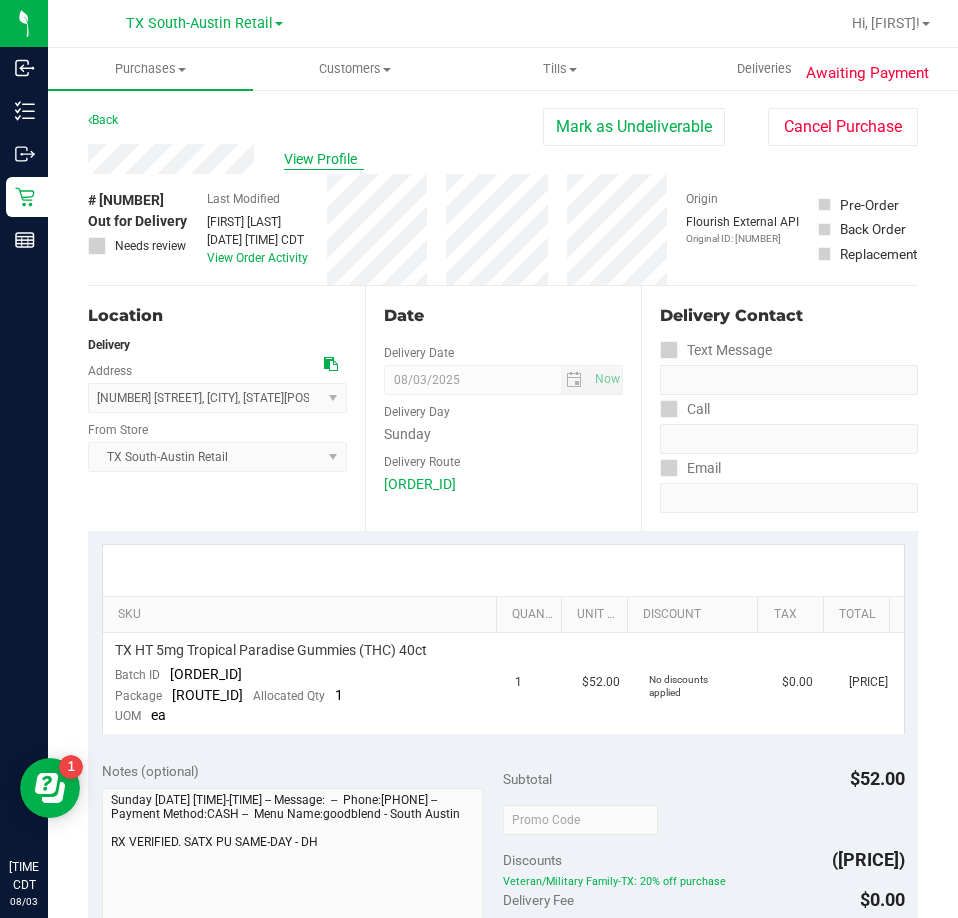 click on "View Profile" at bounding box center [324, 159] 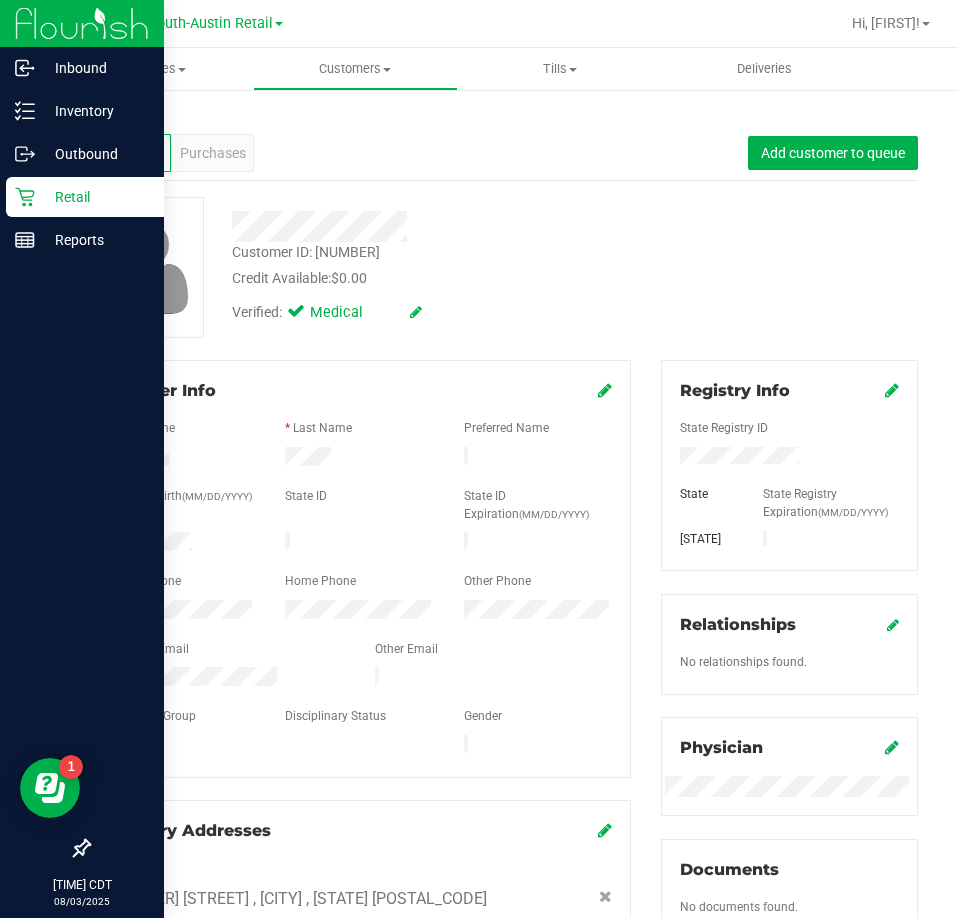 drag, startPoint x: 54, startPoint y: 194, endPoint x: 41, endPoint y: 197, distance: 13.341664 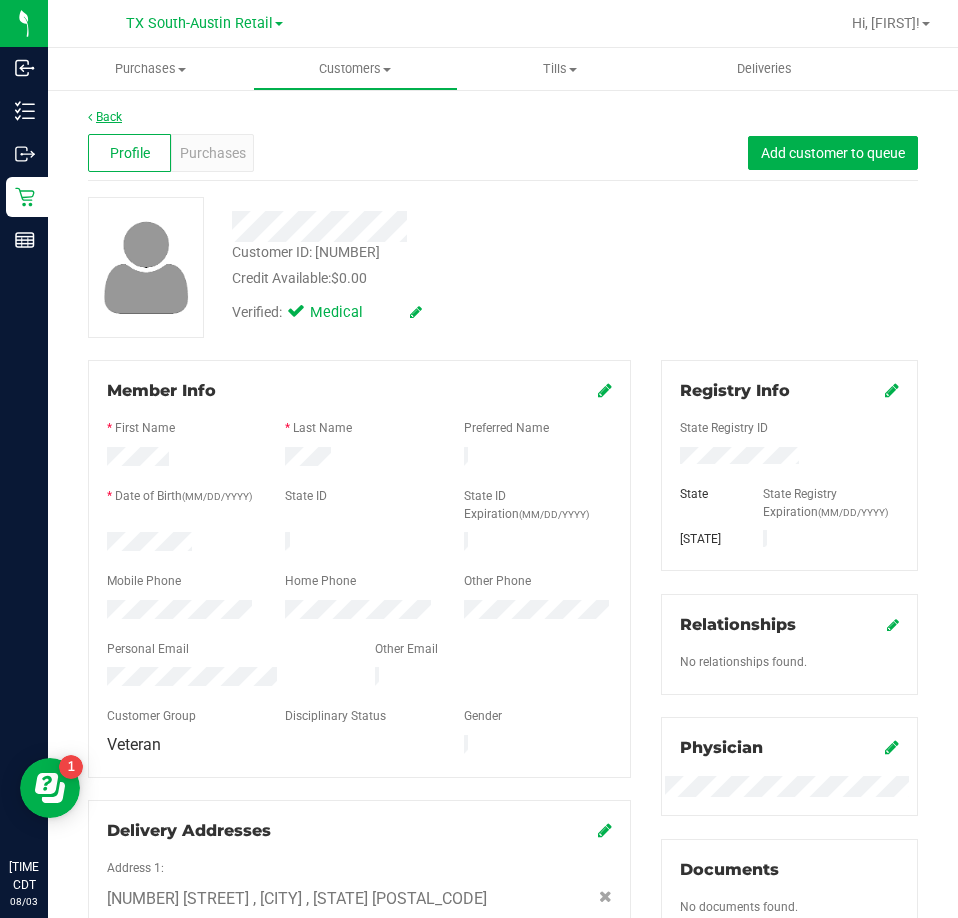 click on "Back" at bounding box center (105, 117) 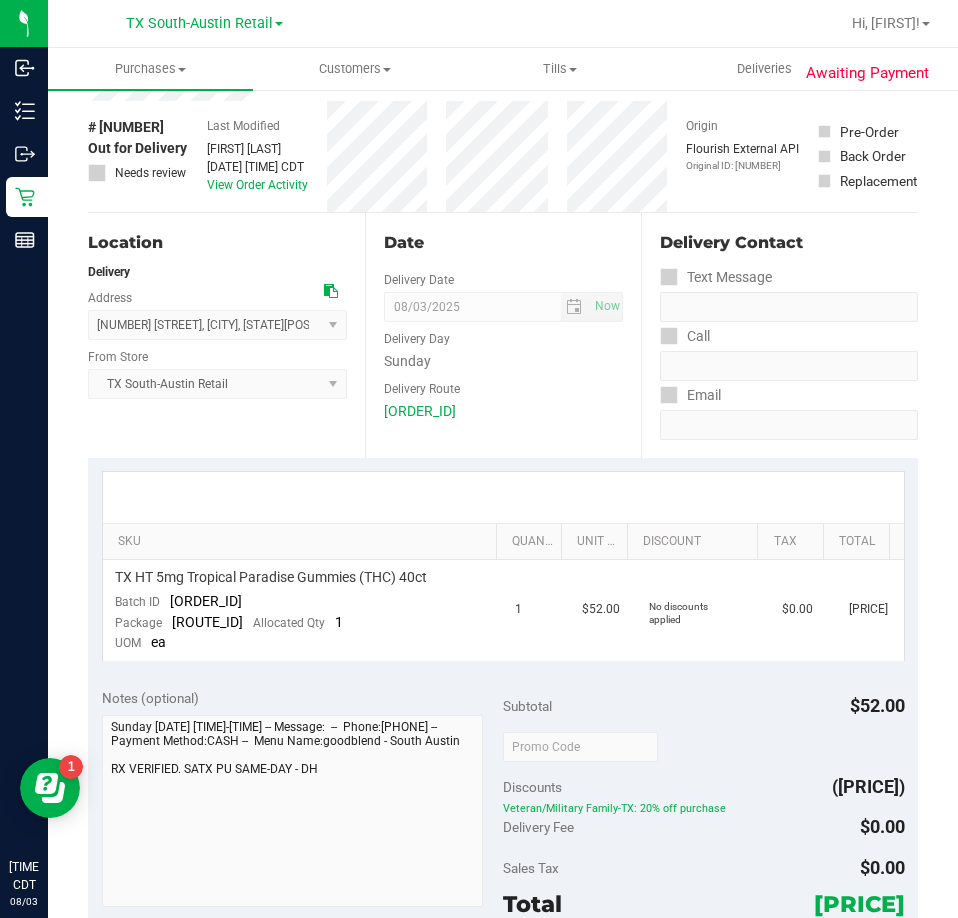 scroll, scrollTop: 0, scrollLeft: 0, axis: both 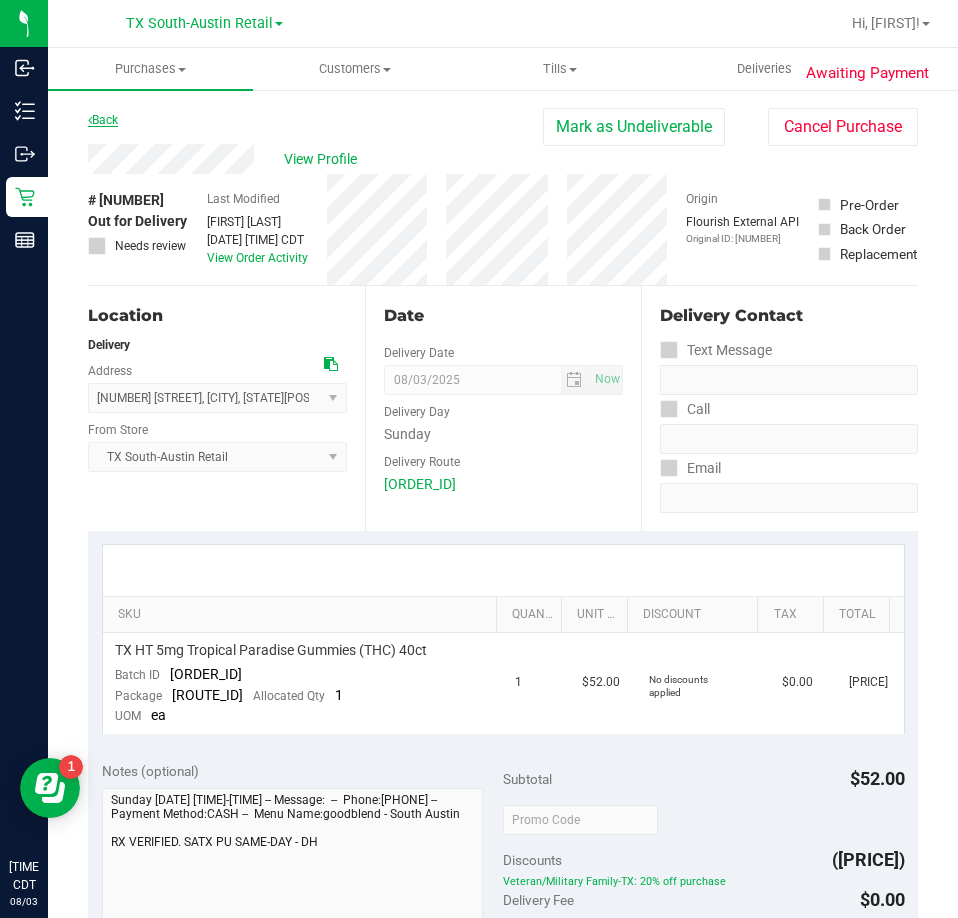 click on "Back" at bounding box center (103, 120) 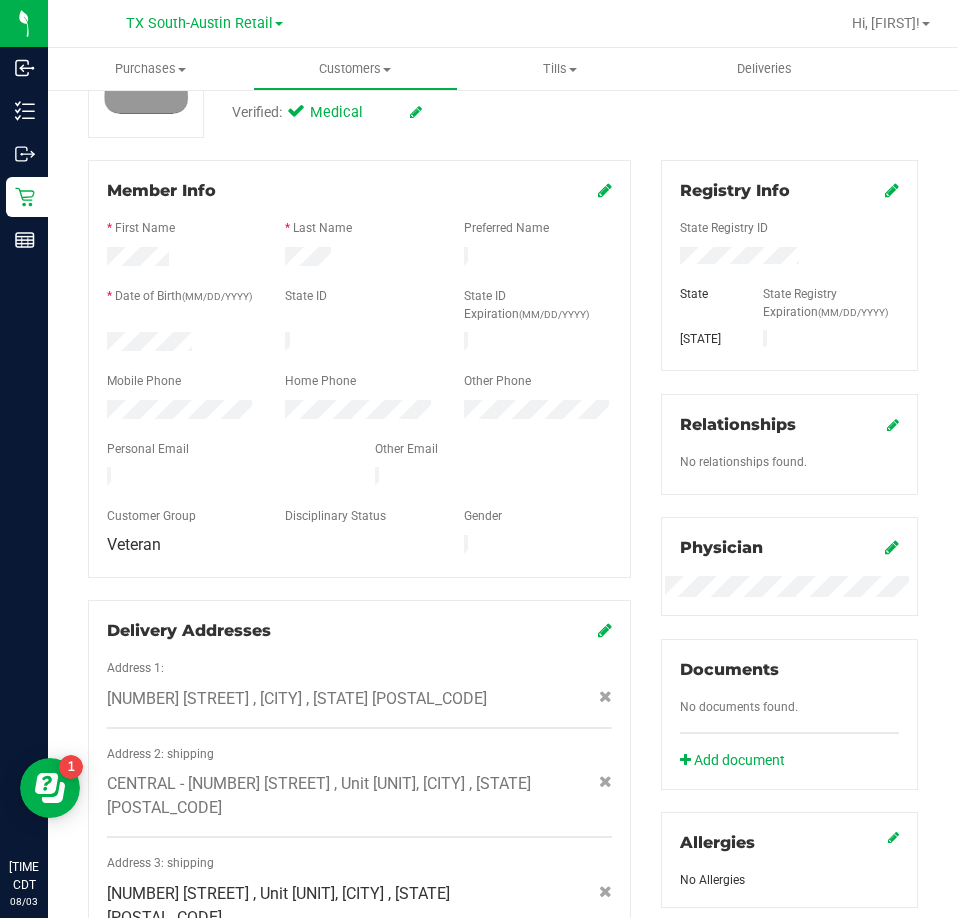 scroll, scrollTop: 0, scrollLeft: 0, axis: both 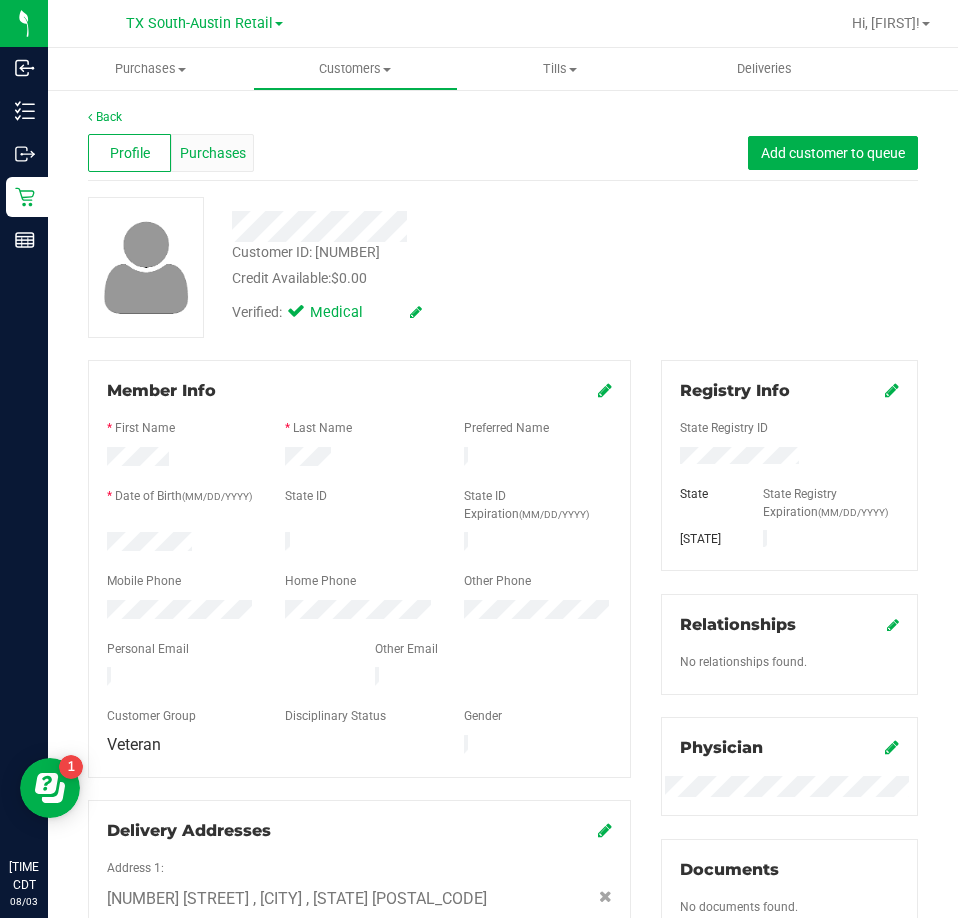 click on "Purchases" at bounding box center (212, 153) 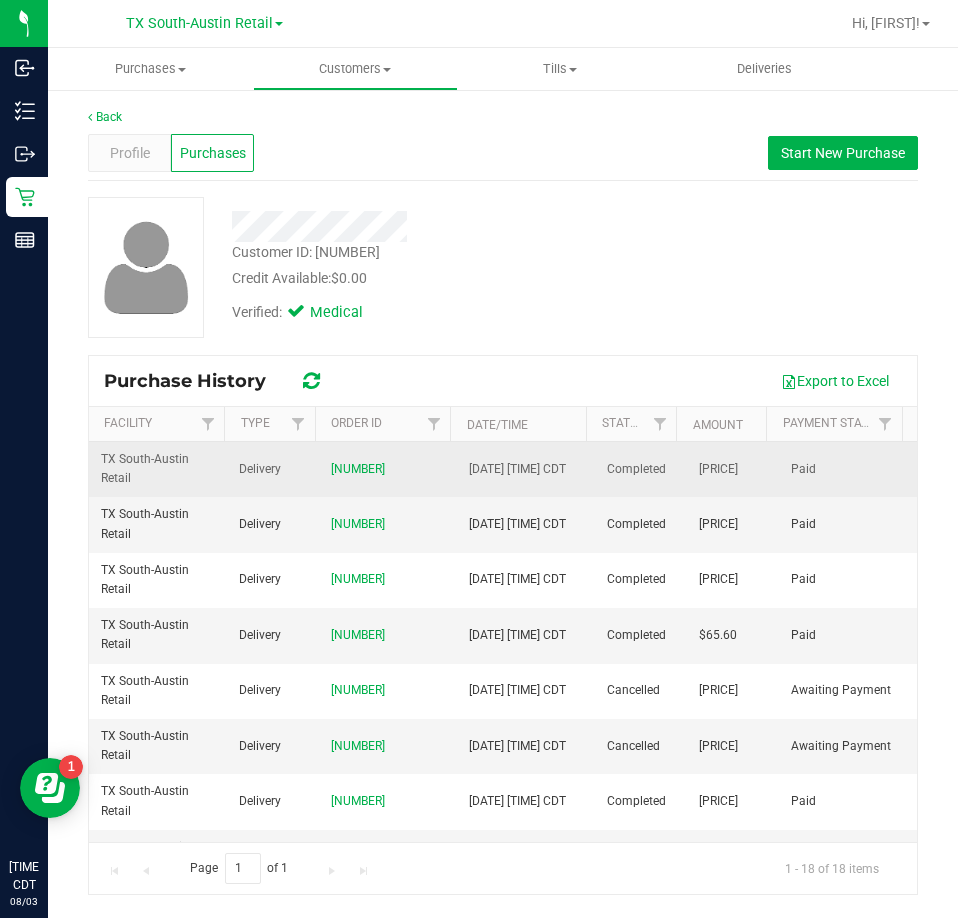 click on "11732695" at bounding box center (388, 469) 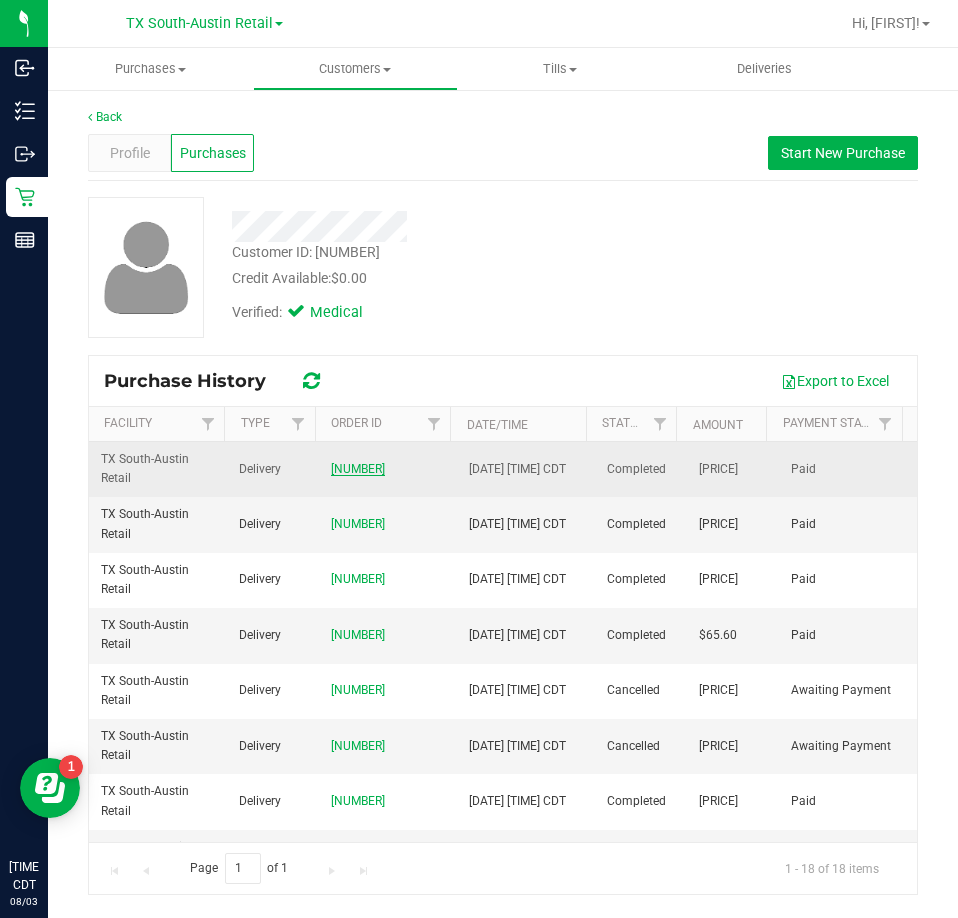 click on "11732695" at bounding box center (358, 469) 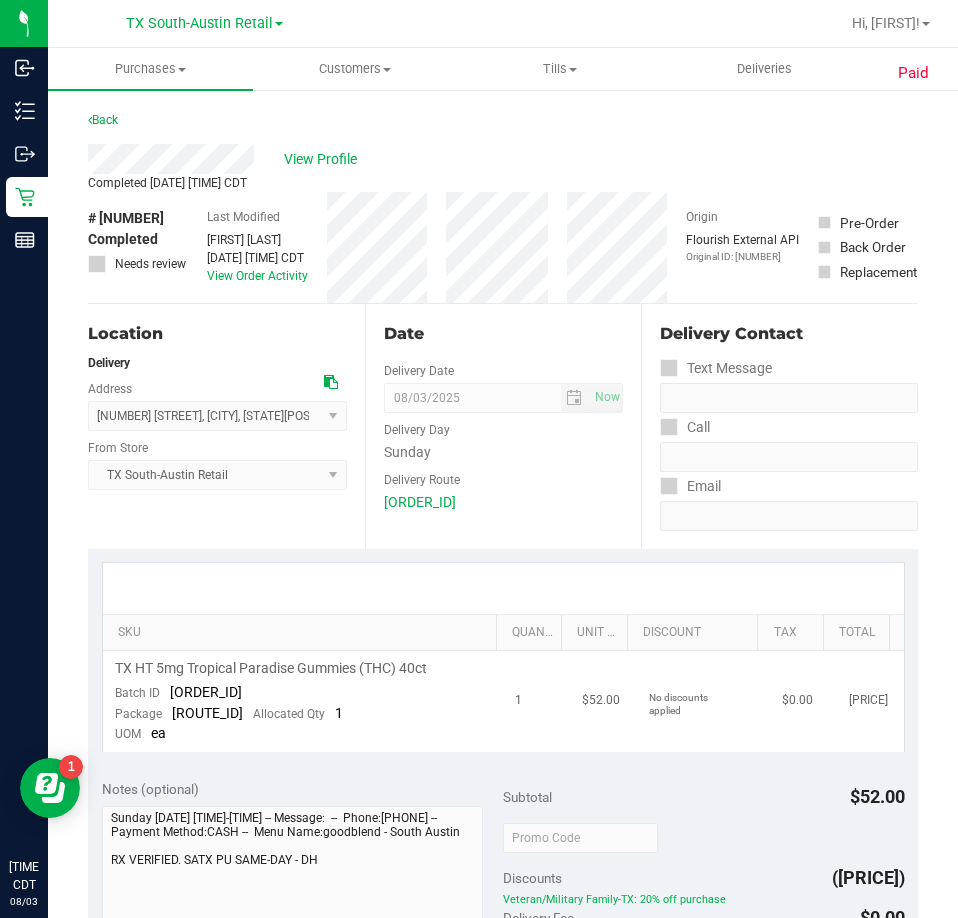 drag, startPoint x: 314, startPoint y: 699, endPoint x: 162, endPoint y: 695, distance: 152.05263 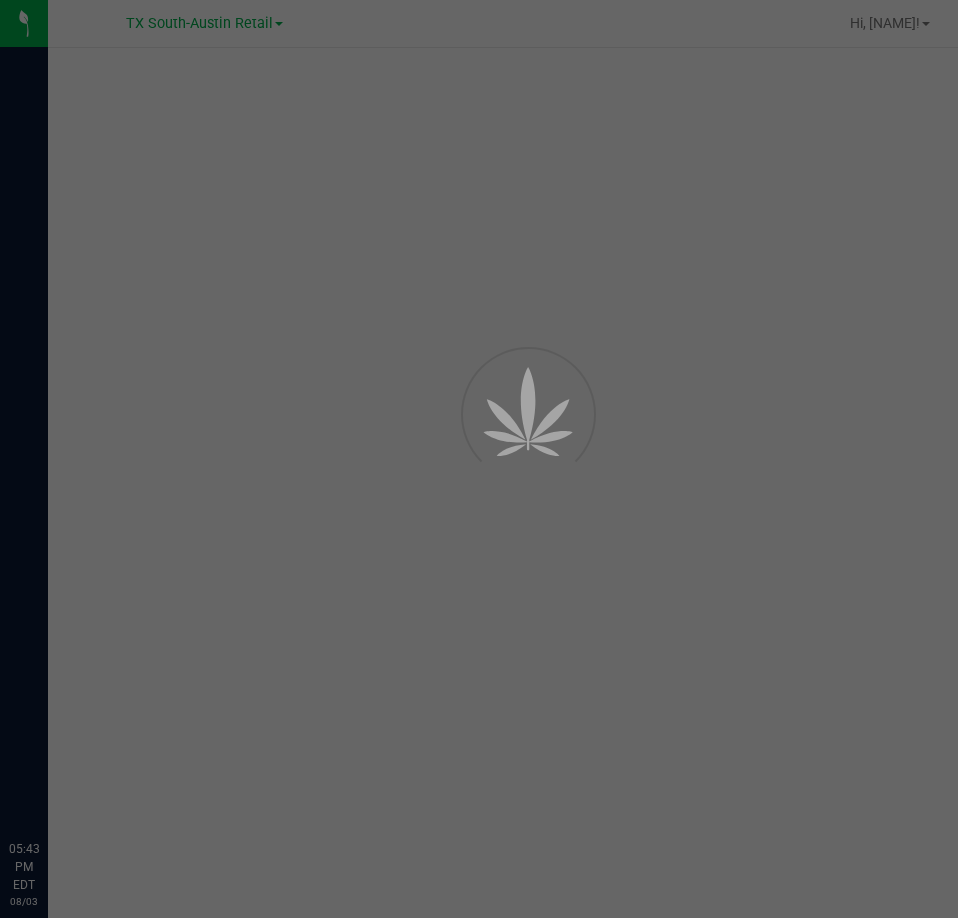 scroll, scrollTop: 0, scrollLeft: 0, axis: both 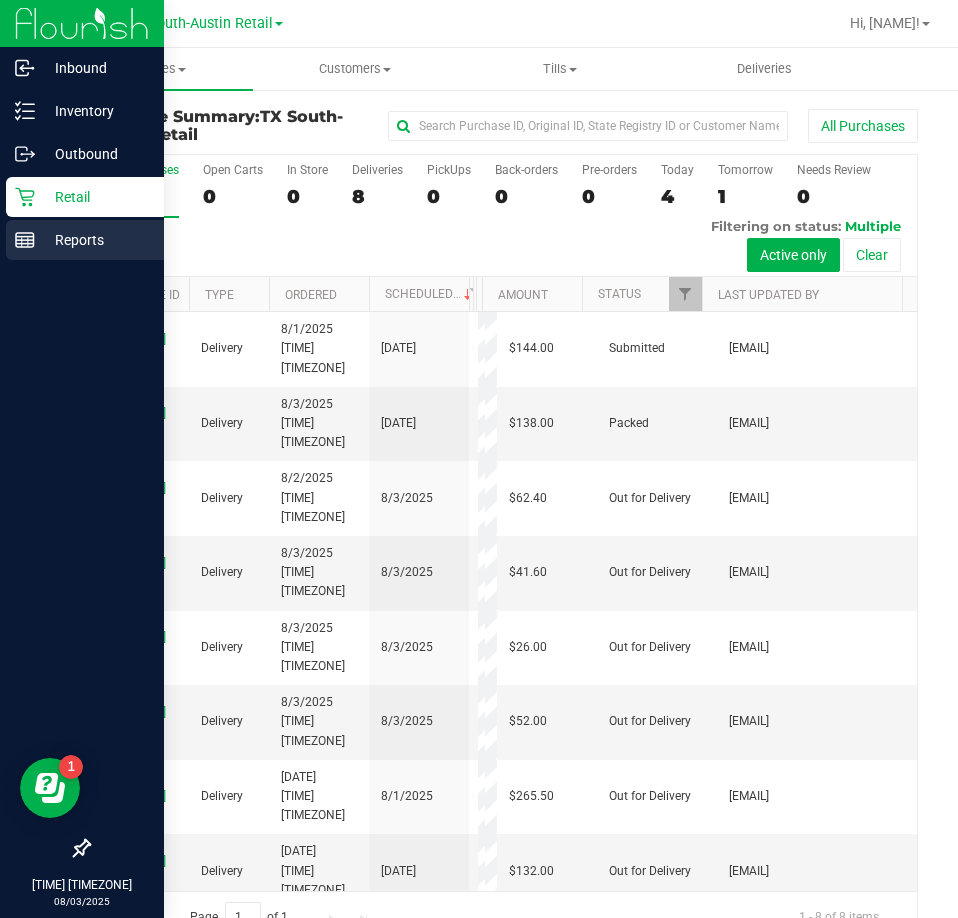 click on "Reports" at bounding box center (95, 240) 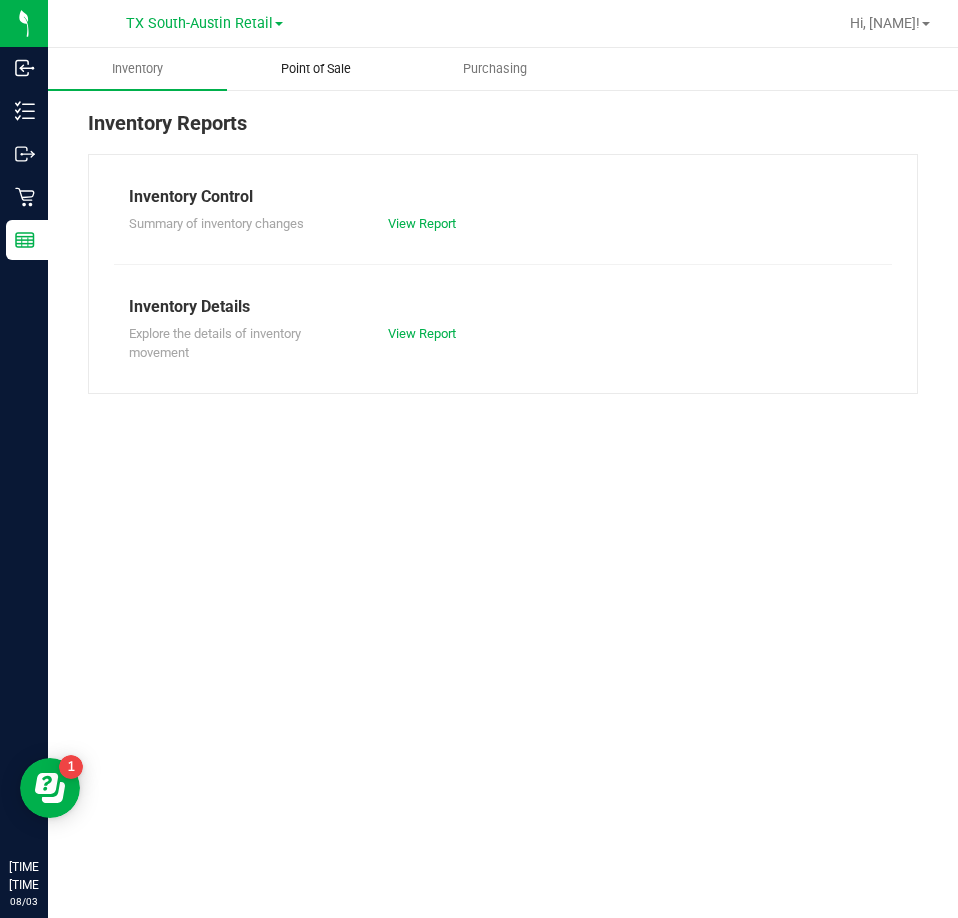 click on "Point of Sale" at bounding box center [316, 69] 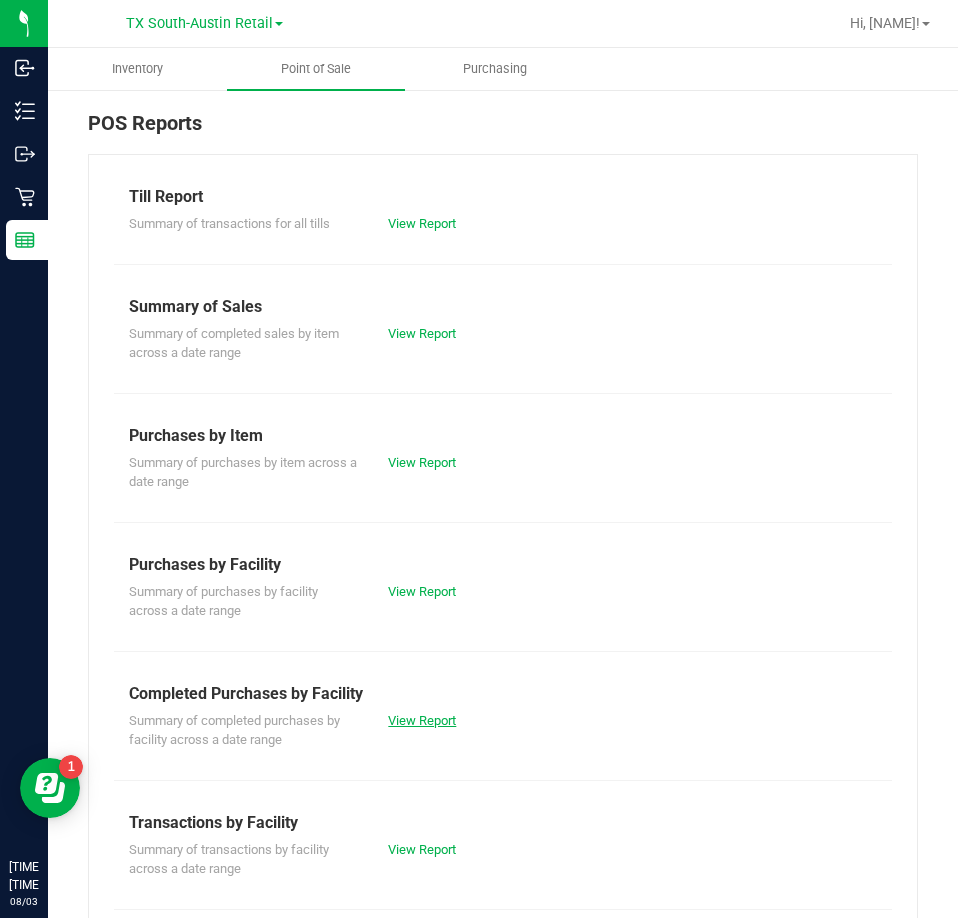 click on "View Report" at bounding box center [422, 720] 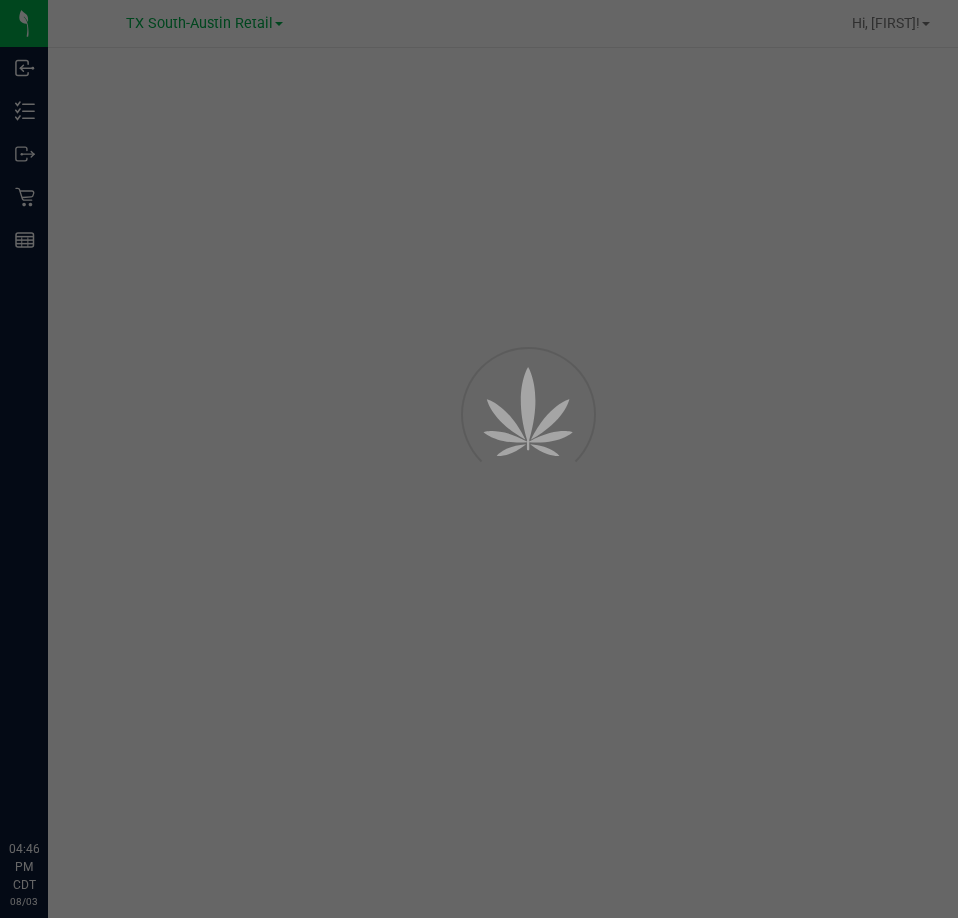 scroll, scrollTop: 0, scrollLeft: 0, axis: both 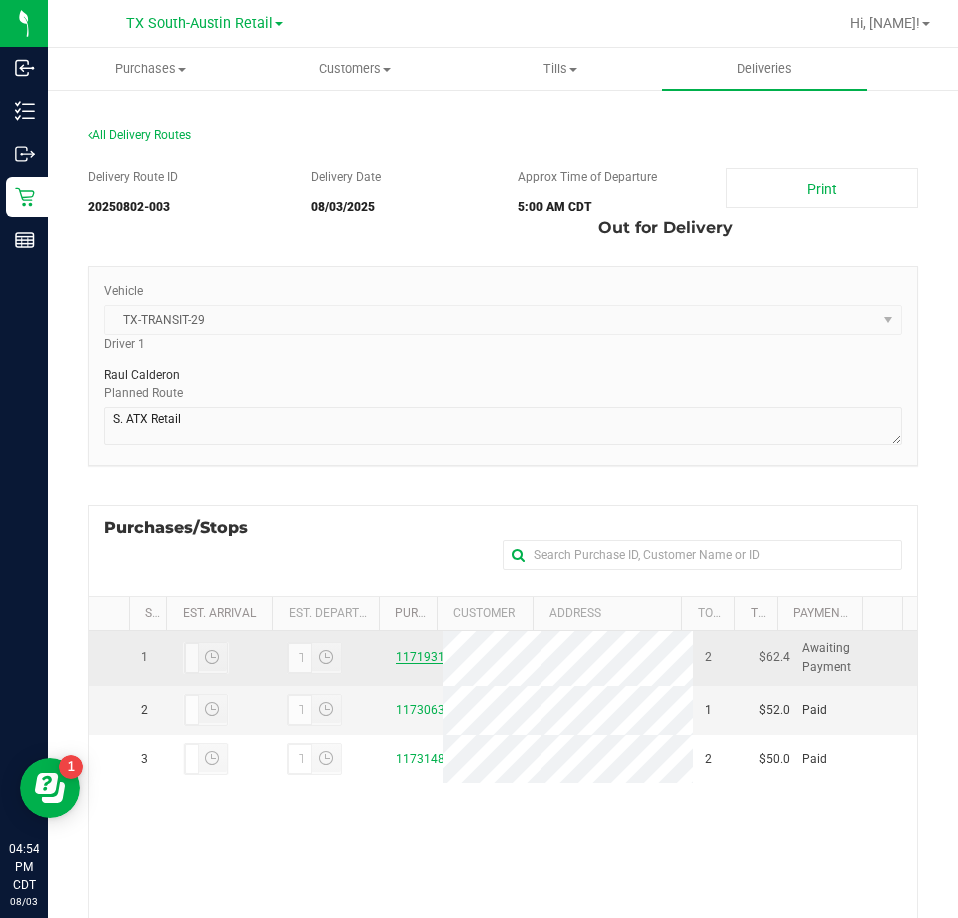 click on "11719314" at bounding box center [424, 657] 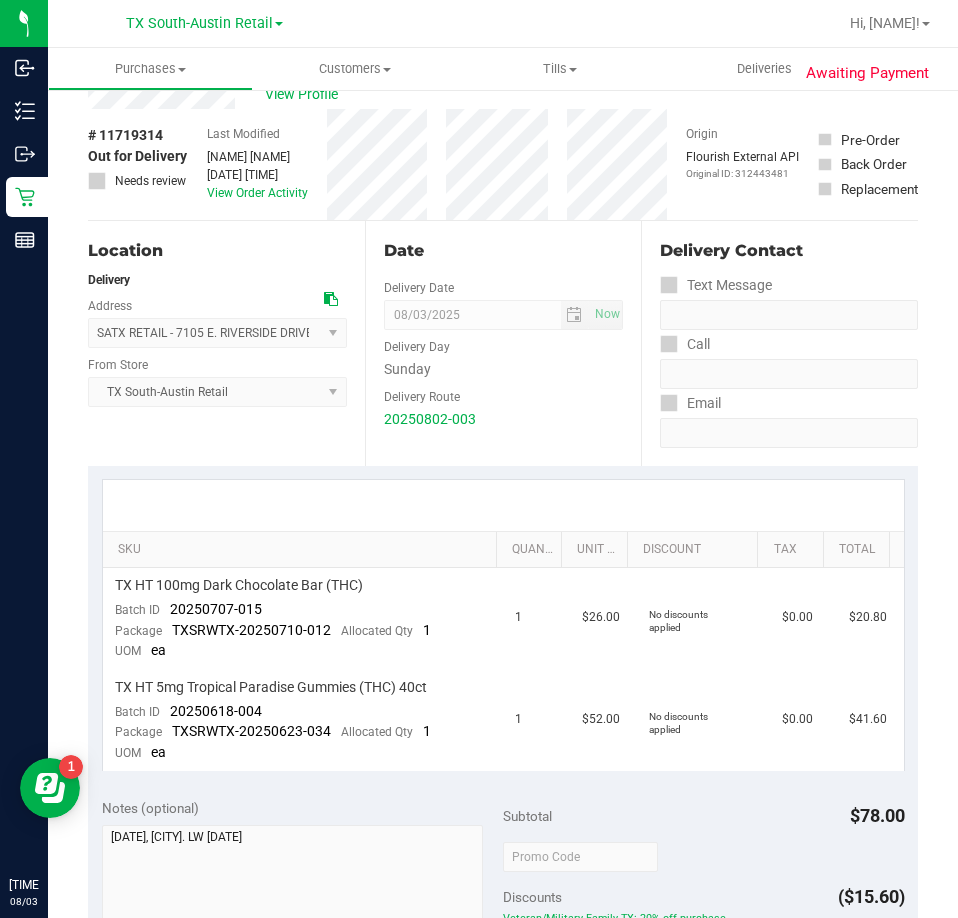 scroll, scrollTop: 100, scrollLeft: 0, axis: vertical 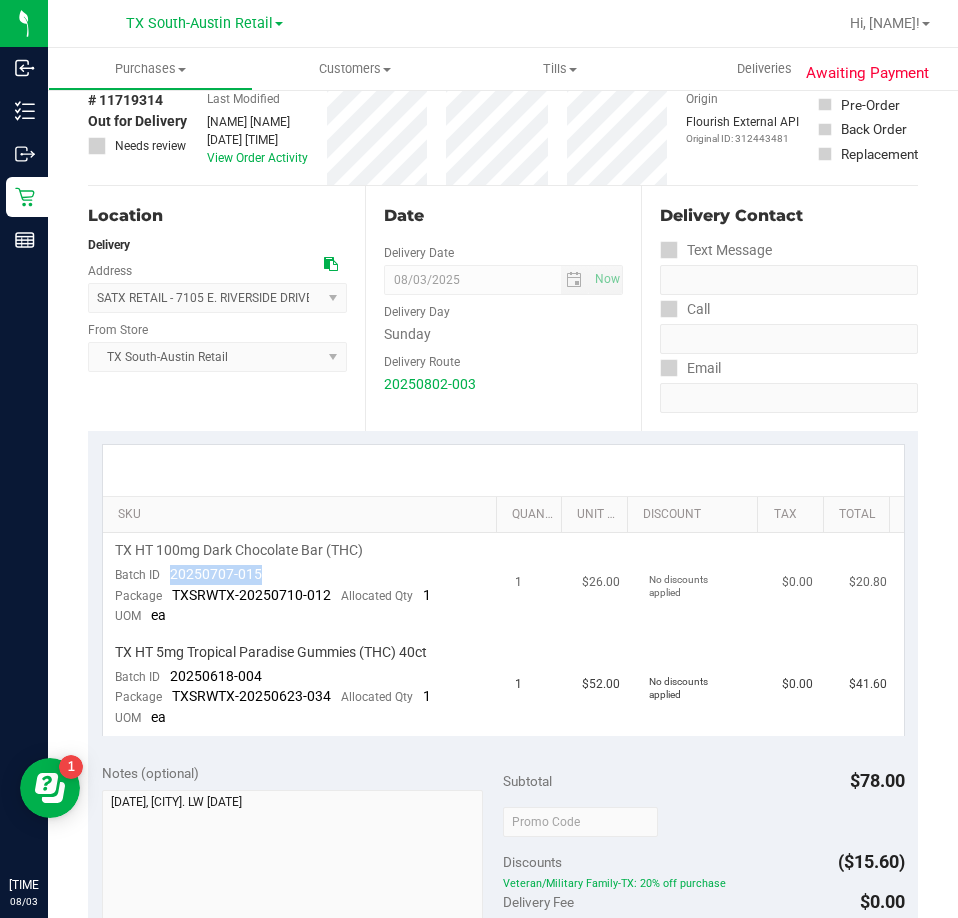 drag, startPoint x: 280, startPoint y: 574, endPoint x: 178, endPoint y: 574, distance: 102 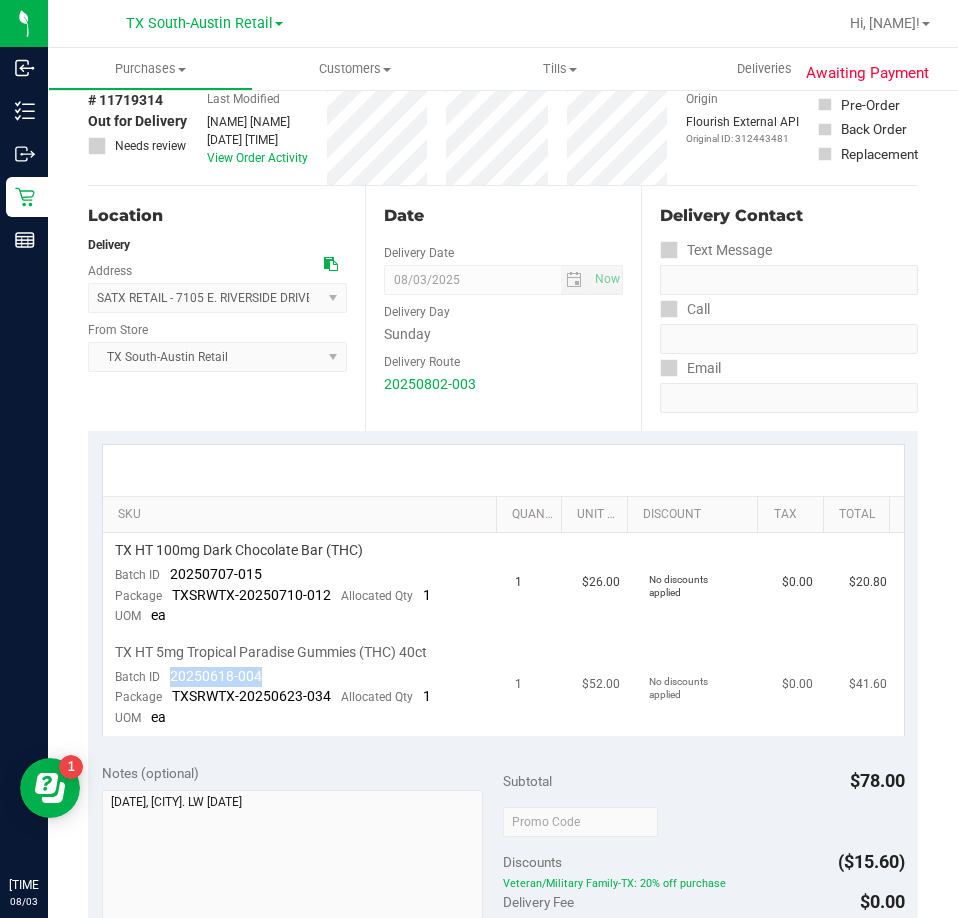 drag, startPoint x: 272, startPoint y: 681, endPoint x: 167, endPoint y: 677, distance: 105.076164 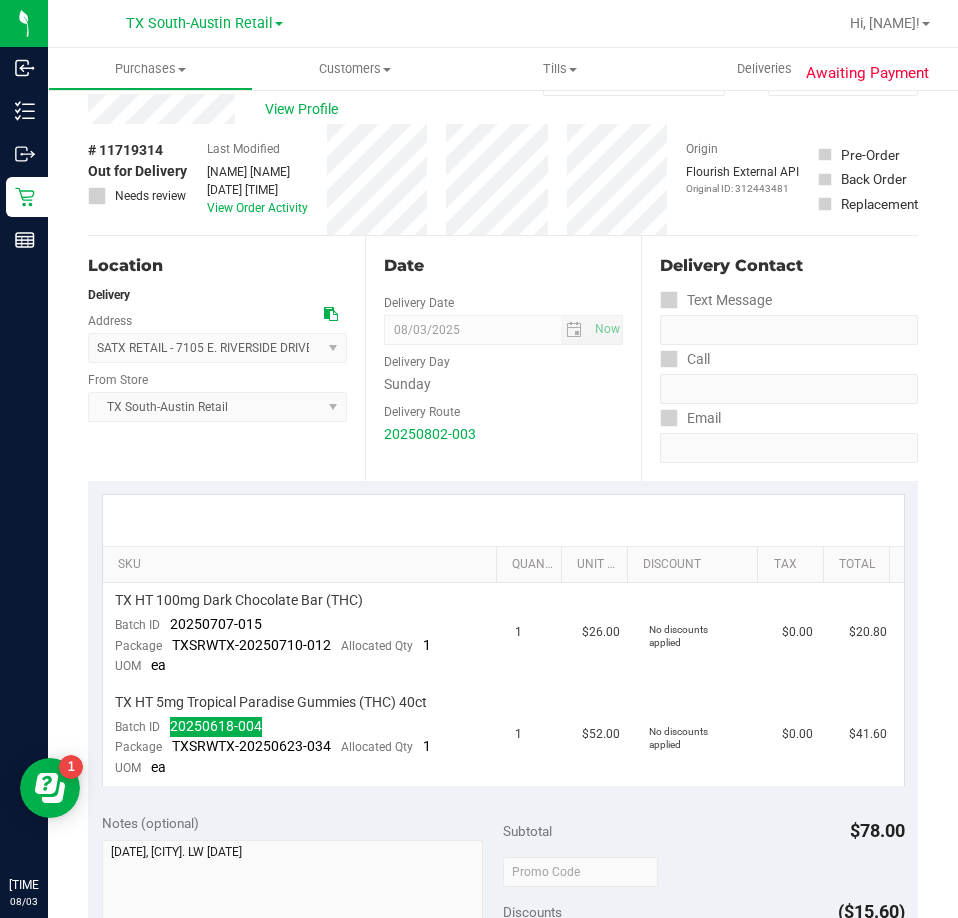 scroll, scrollTop: 0, scrollLeft: 0, axis: both 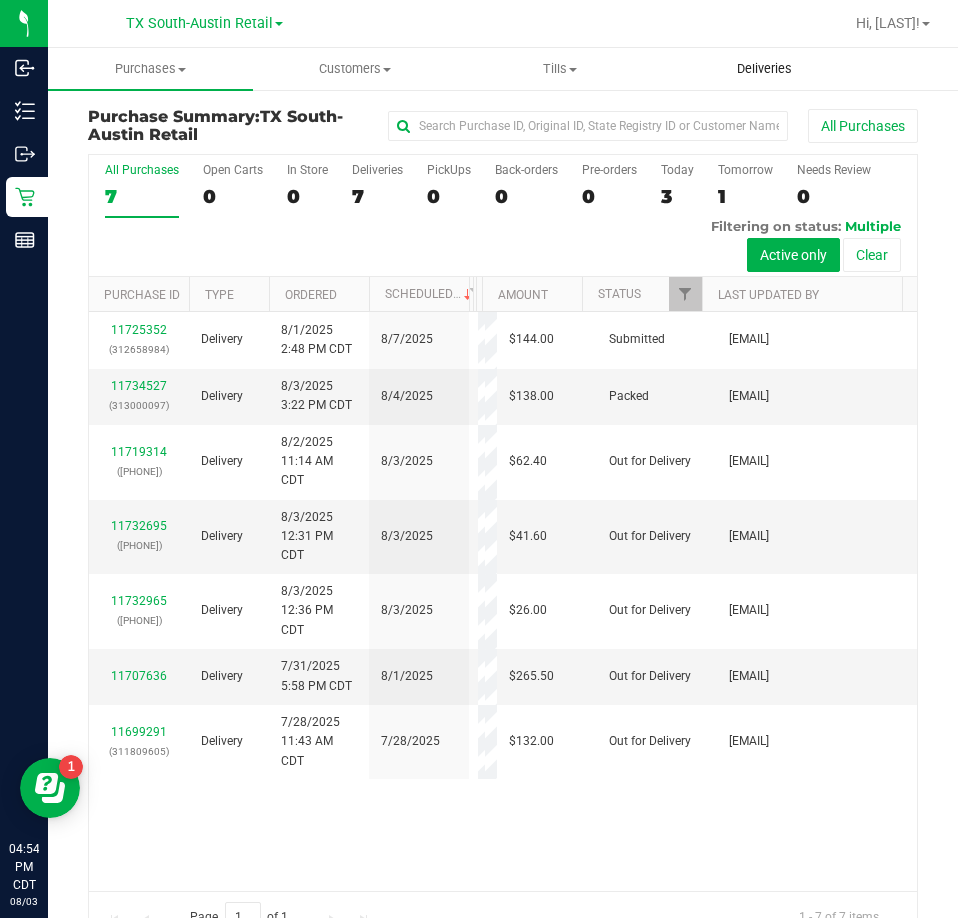 click on "Deliveries" at bounding box center (764, 69) 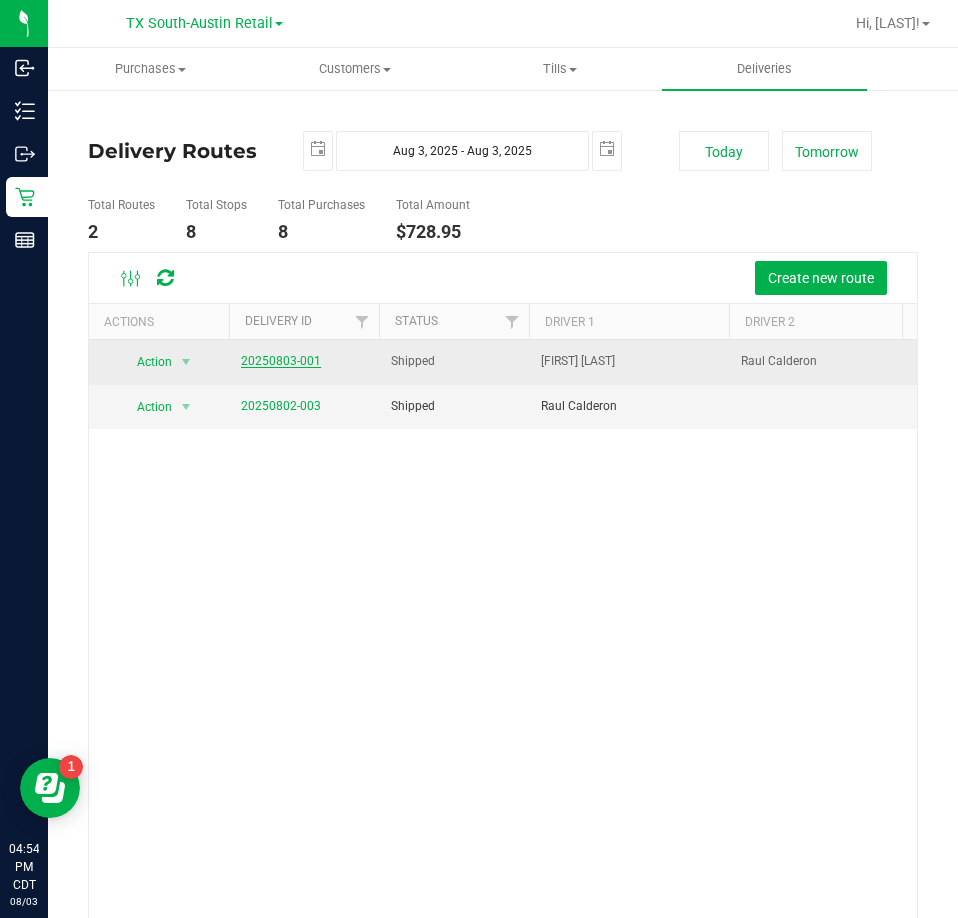 click on "20250803-001" at bounding box center (281, 361) 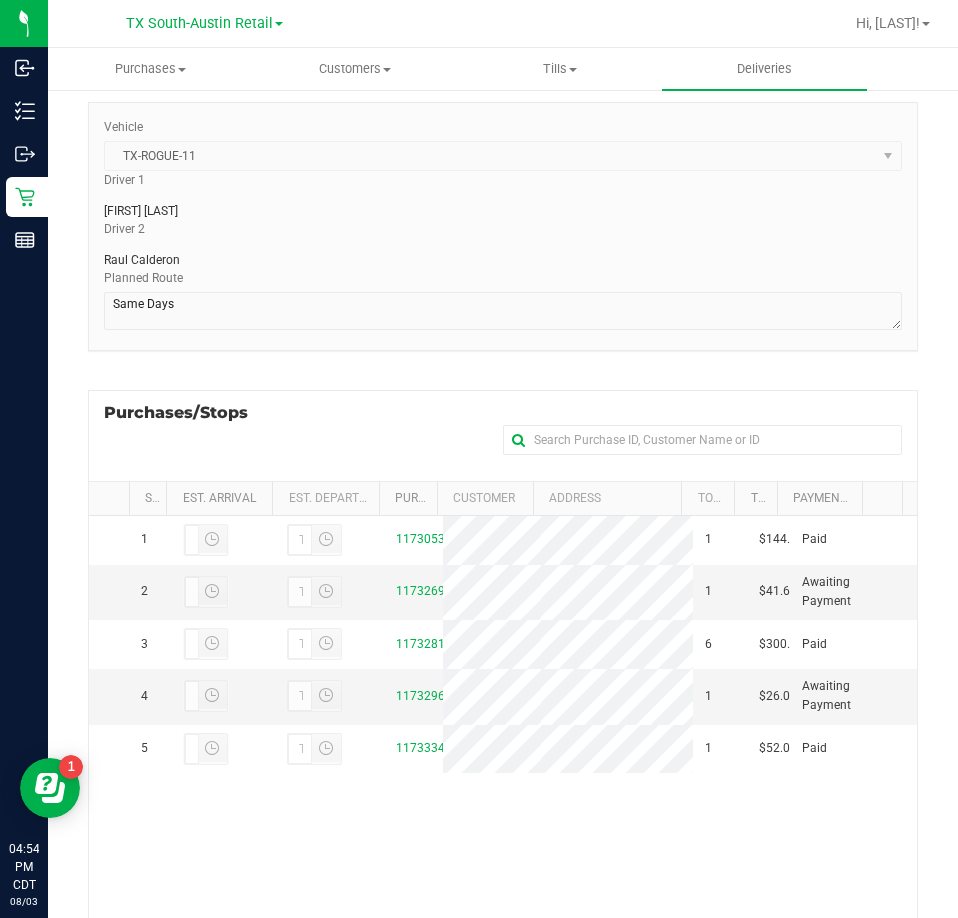 scroll, scrollTop: 200, scrollLeft: 0, axis: vertical 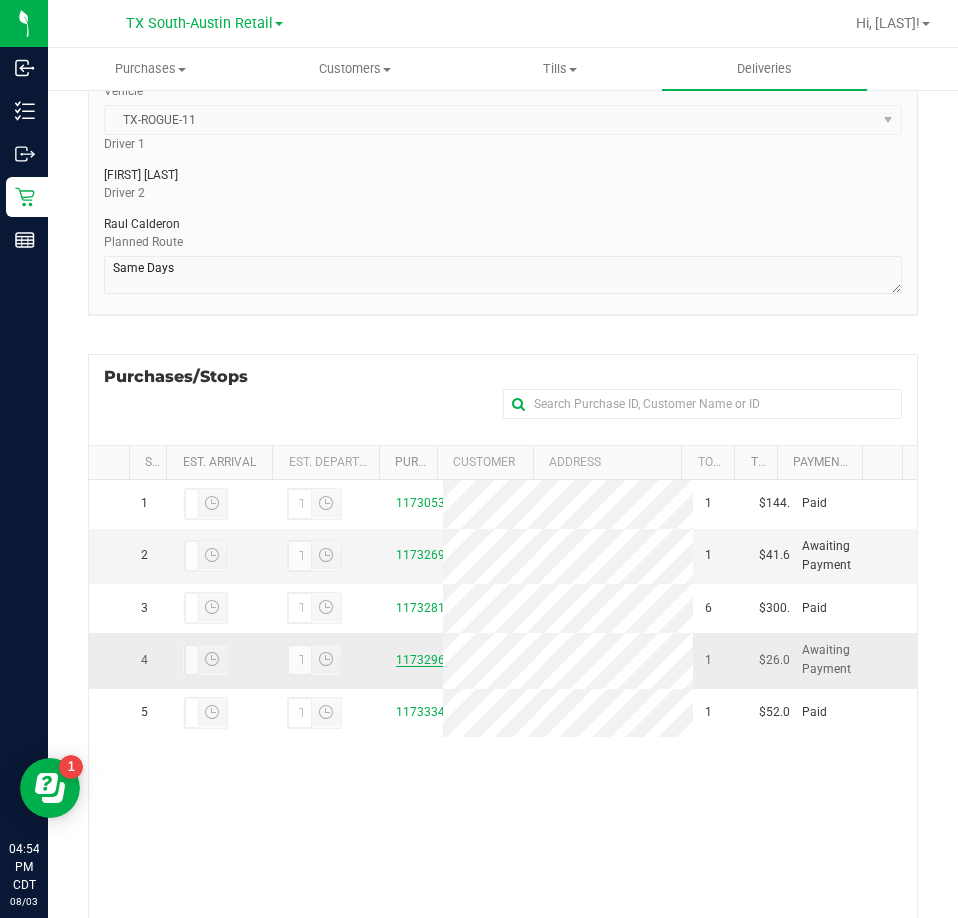 click on "11732965" at bounding box center (424, 660) 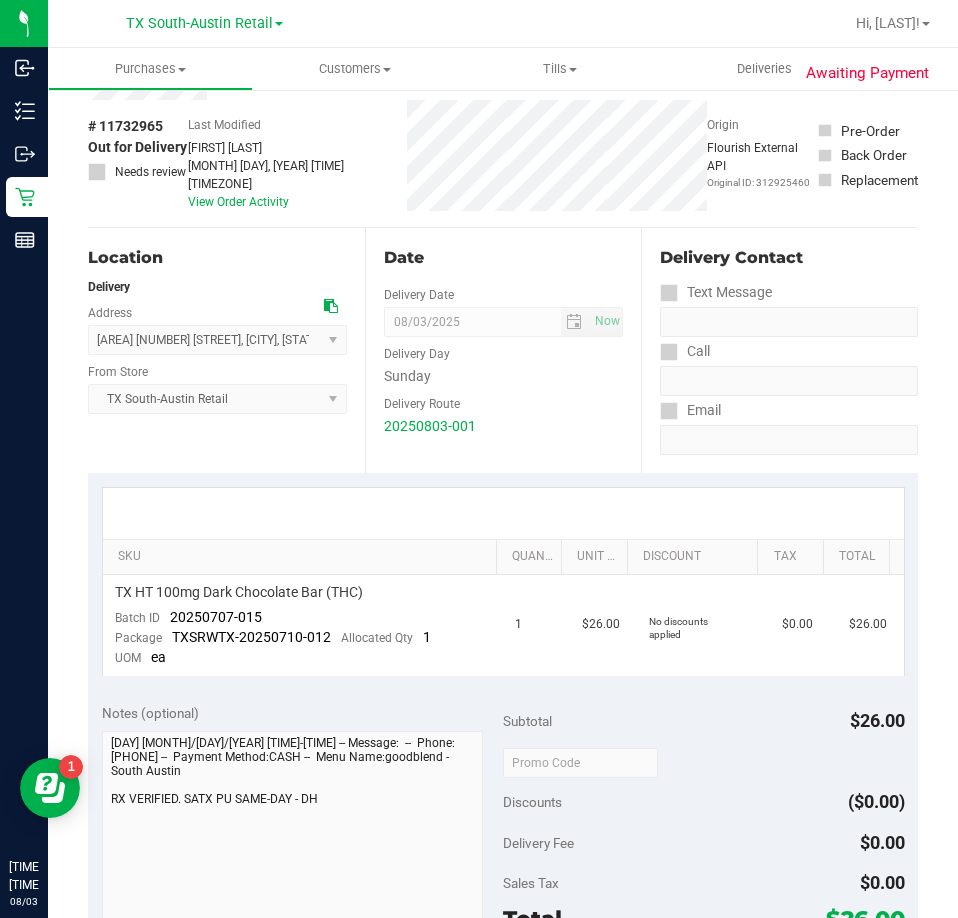 scroll, scrollTop: 0, scrollLeft: 0, axis: both 